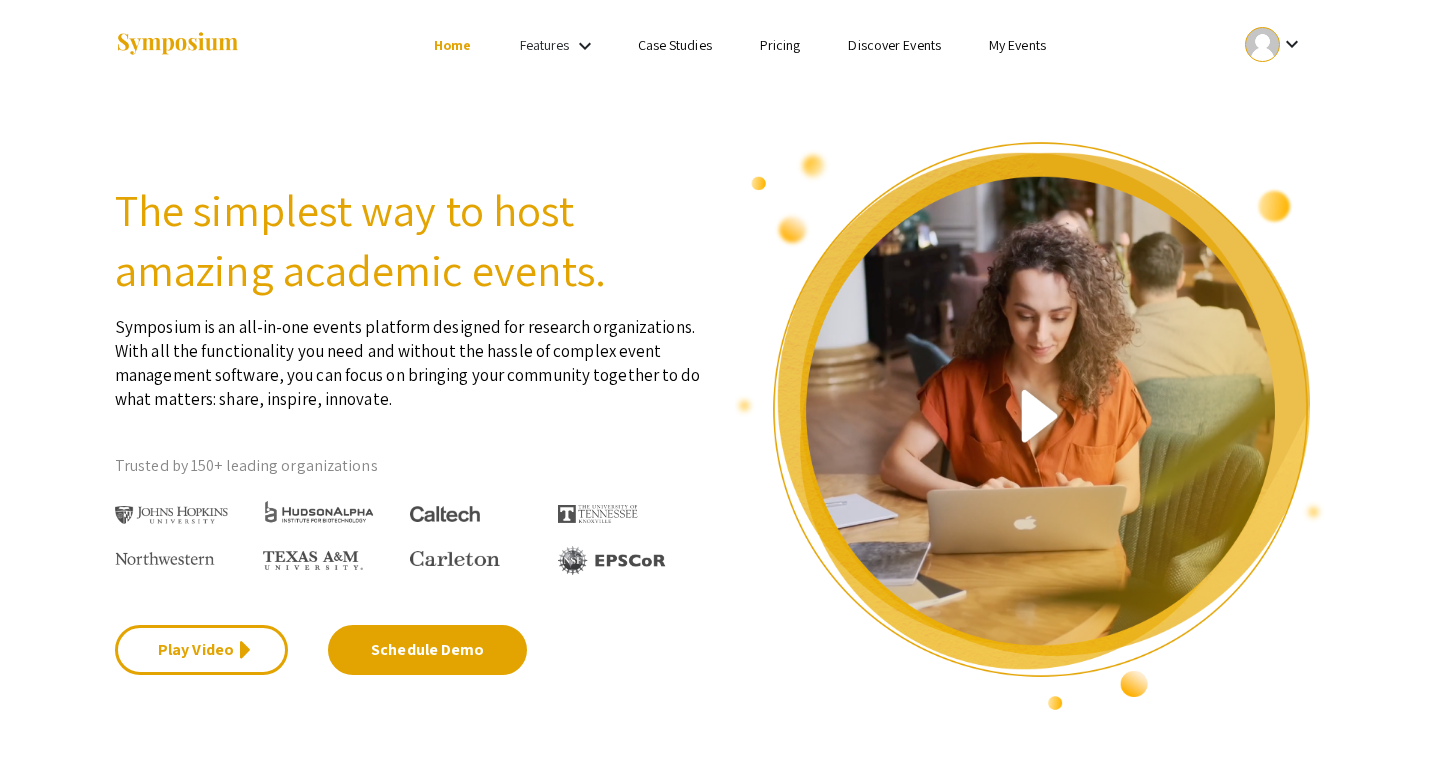 scroll, scrollTop: 0, scrollLeft: 0, axis: both 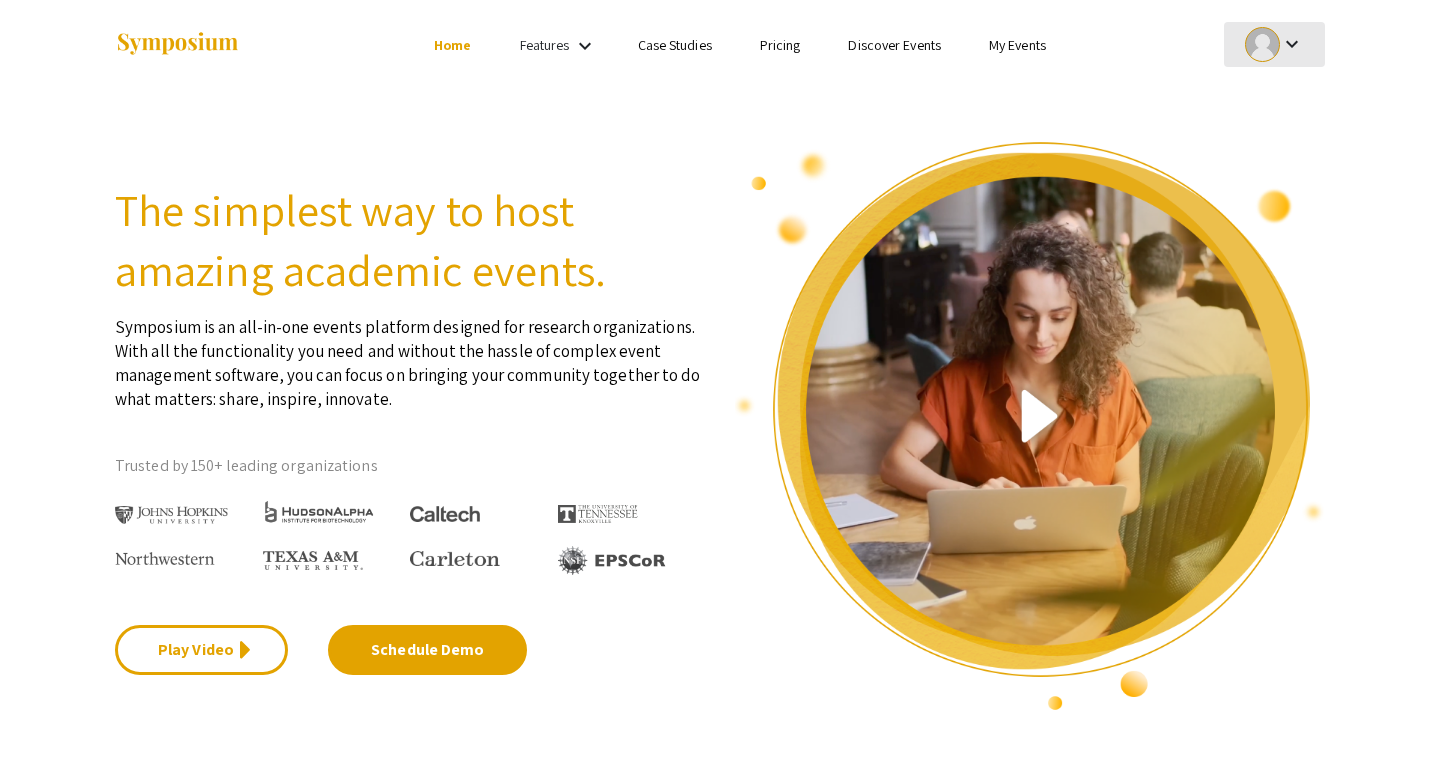 click on "keyboard_arrow_down" at bounding box center (1292, 44) 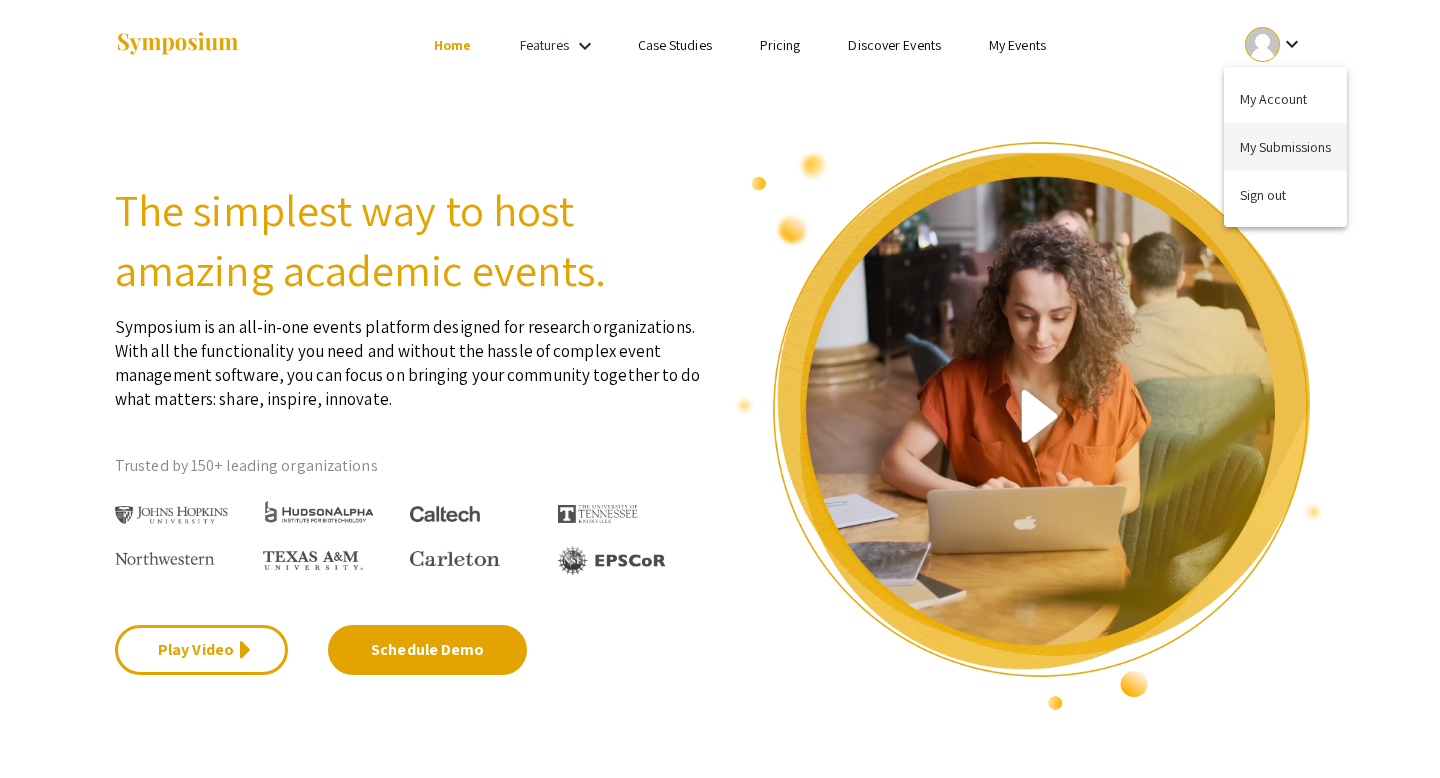 click on "My Submissions" at bounding box center [1285, 147] 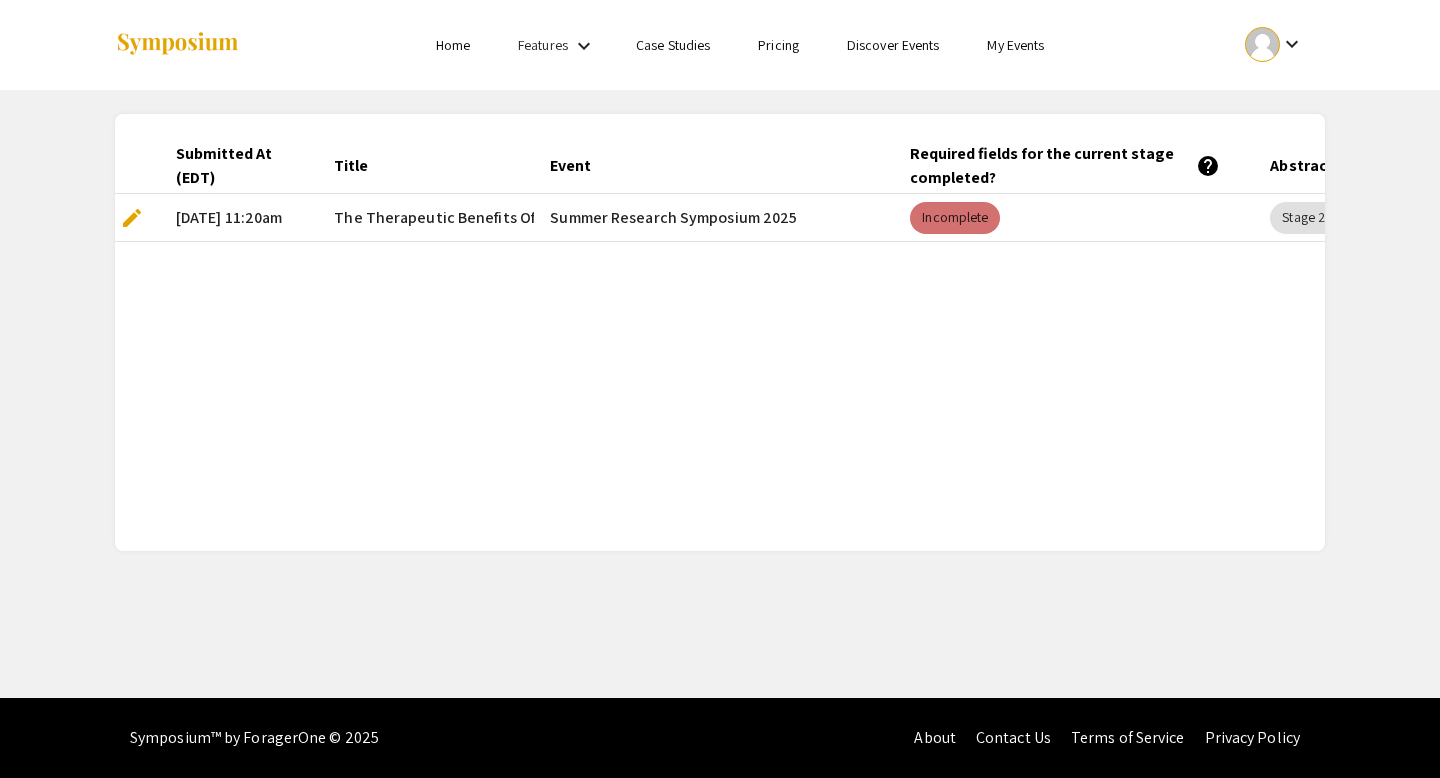 scroll, scrollTop: 0, scrollLeft: 0, axis: both 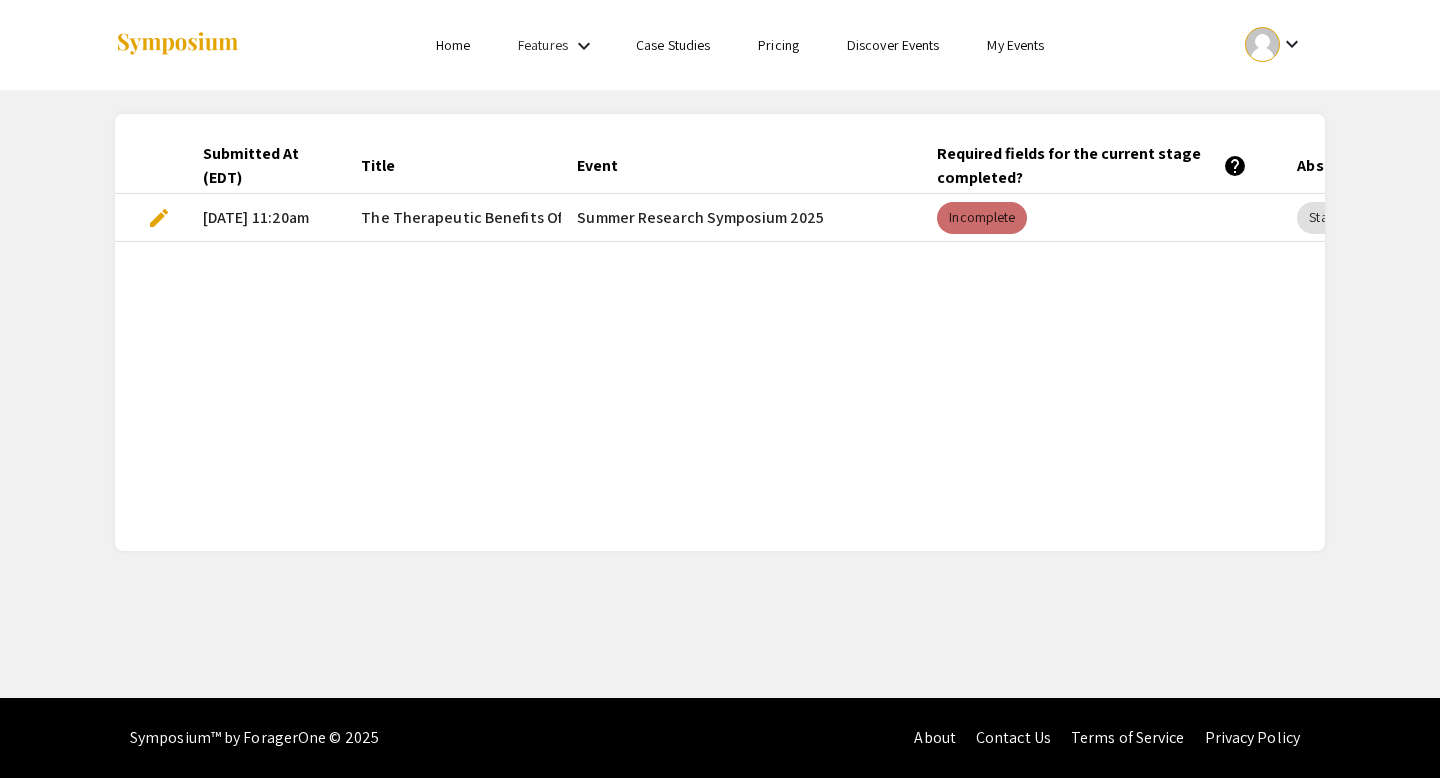 click on "Incomplete" at bounding box center [982, 218] 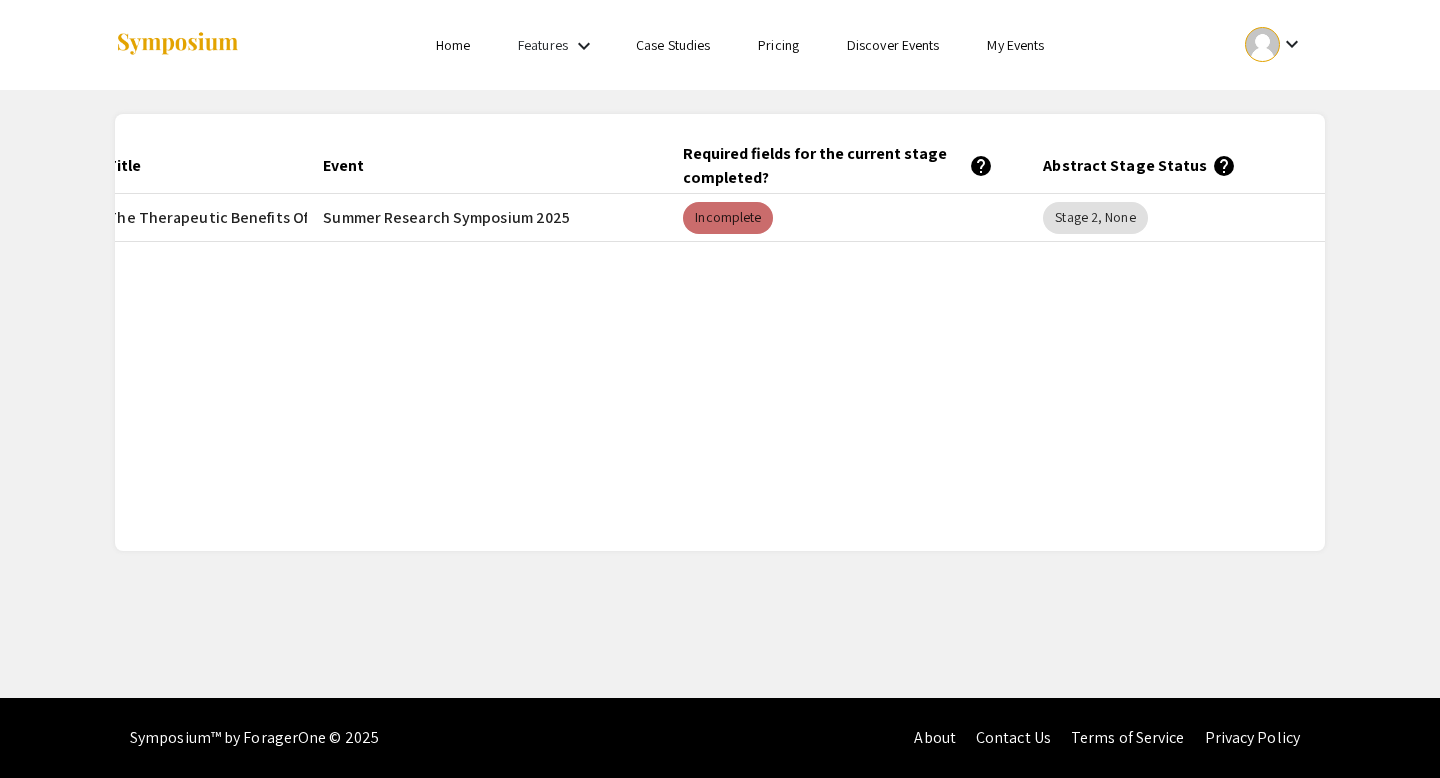 scroll, scrollTop: 0, scrollLeft: 316, axis: horizontal 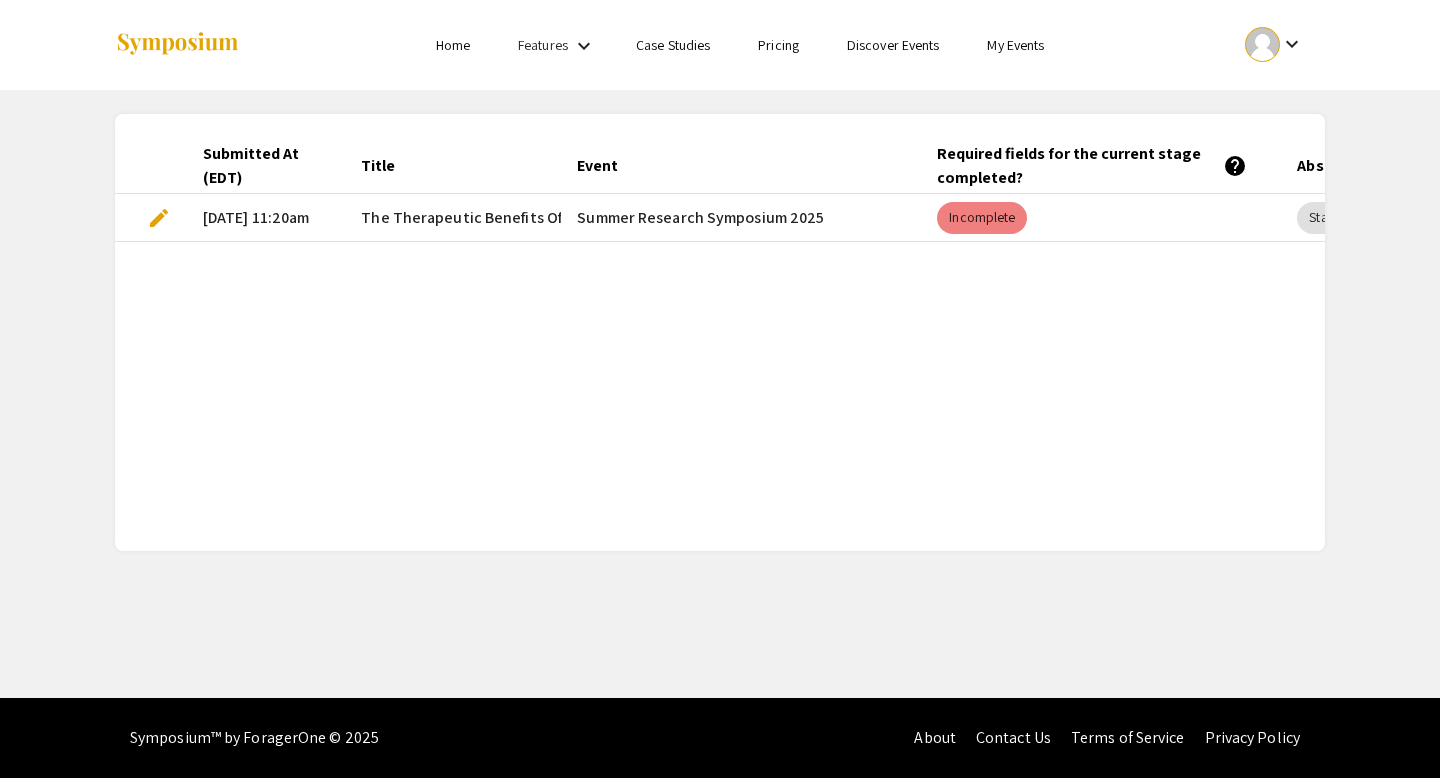 click on "edit" at bounding box center [159, 218] 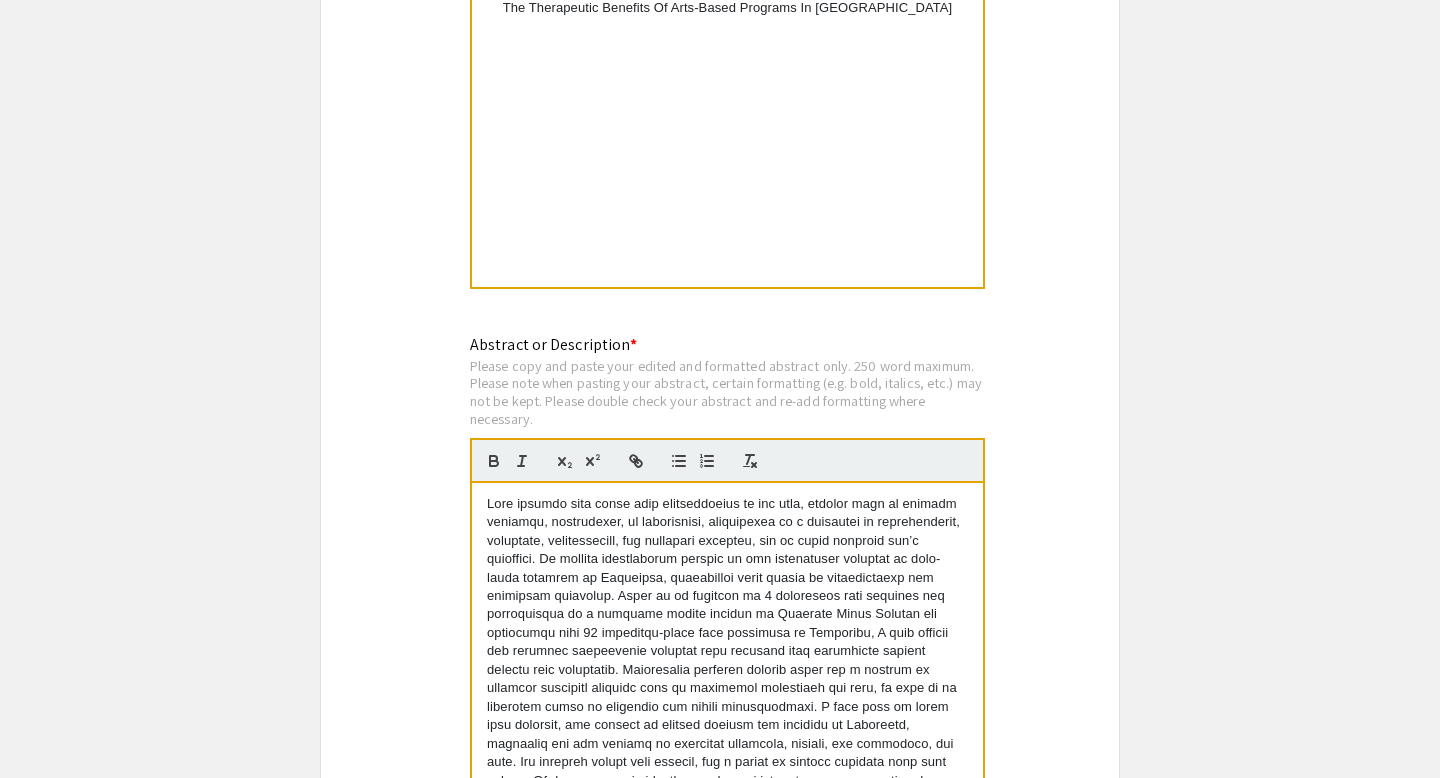 scroll, scrollTop: 1683, scrollLeft: 0, axis: vertical 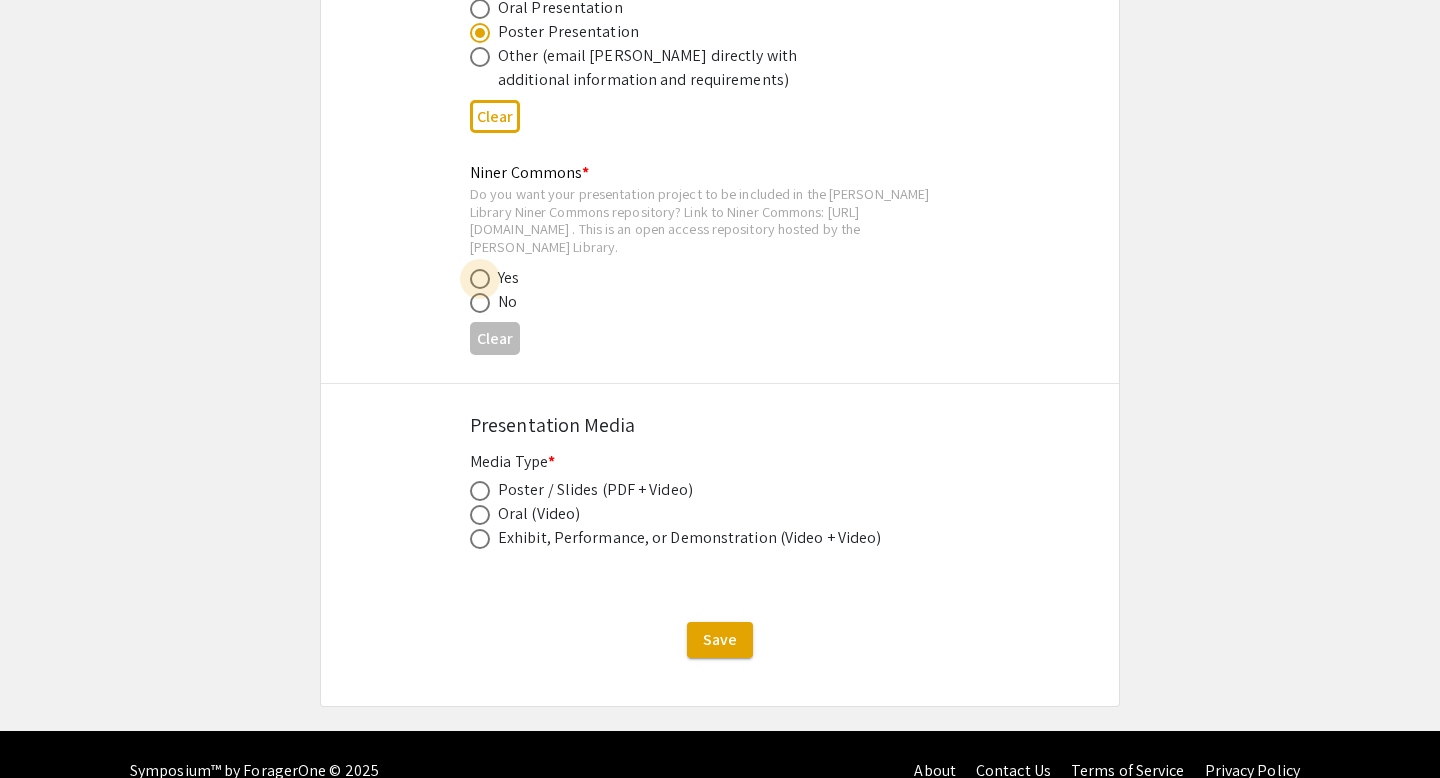 click at bounding box center (480, 279) 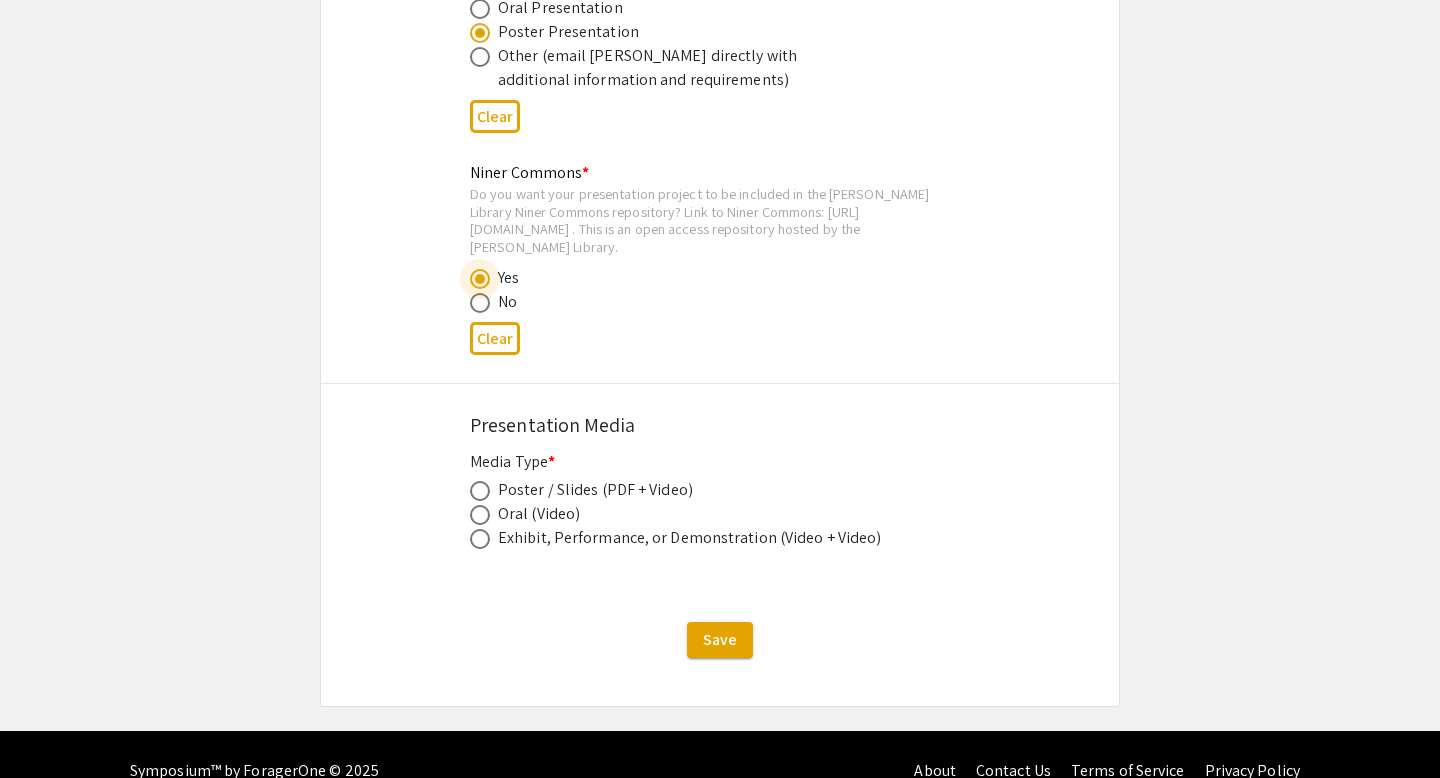 click at bounding box center [480, 491] 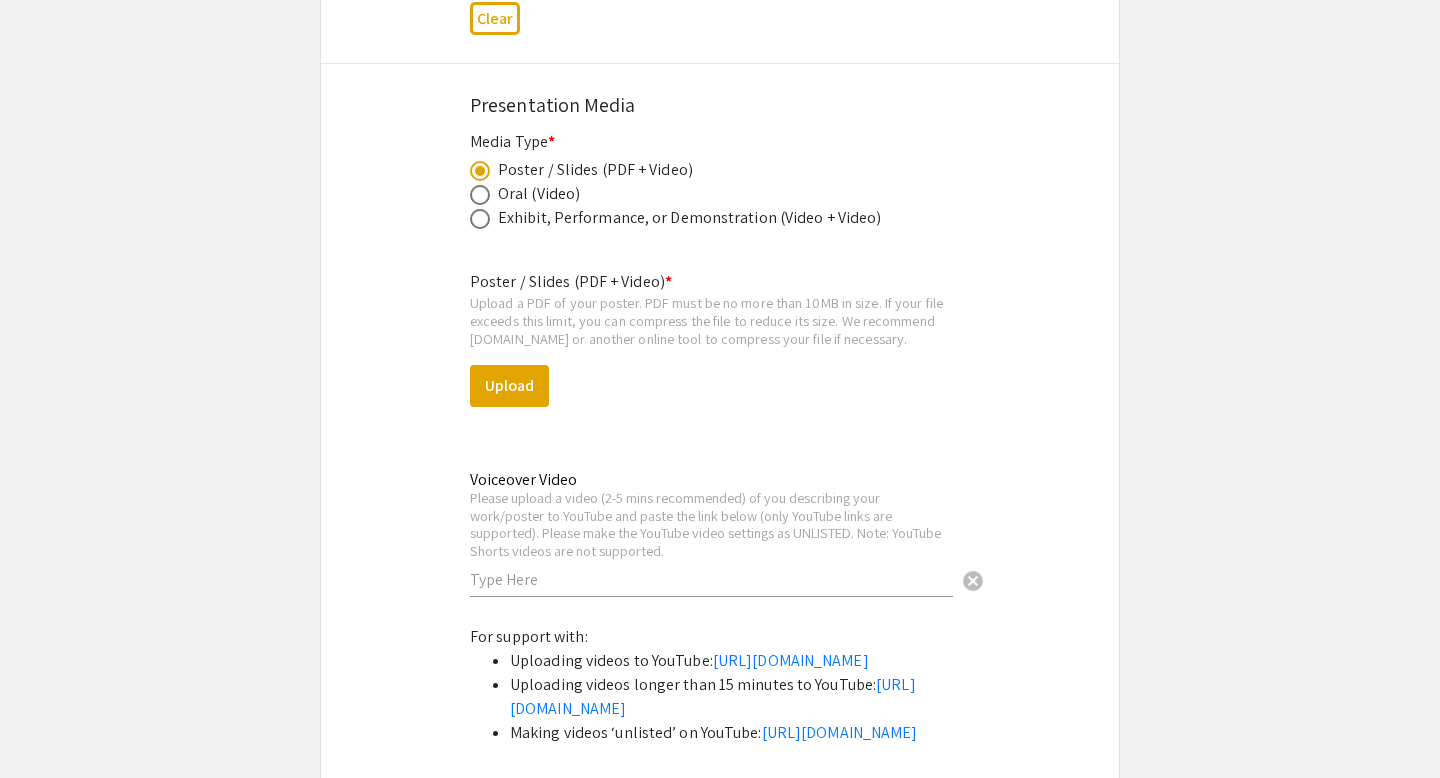 scroll, scrollTop: 3616, scrollLeft: 0, axis: vertical 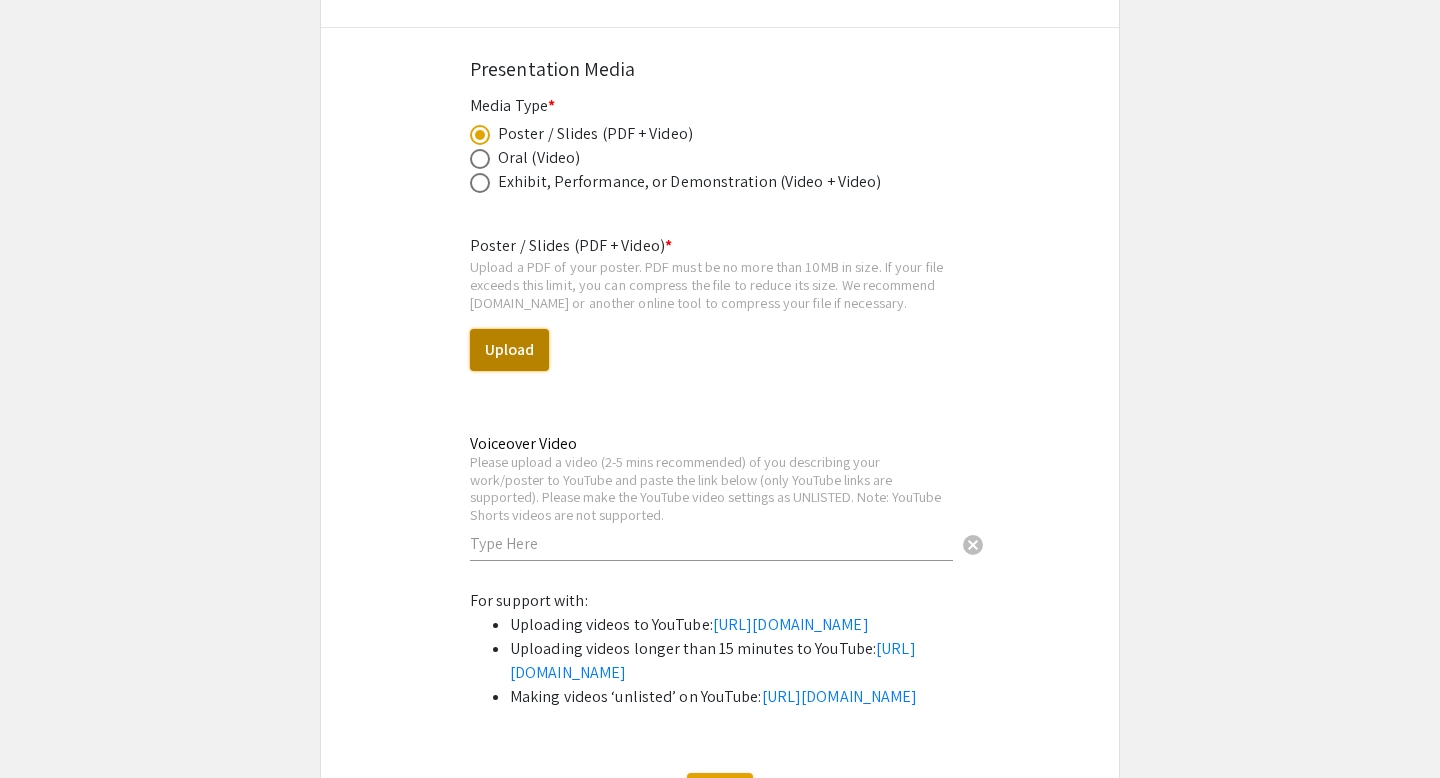 click on "Upload" at bounding box center [509, 350] 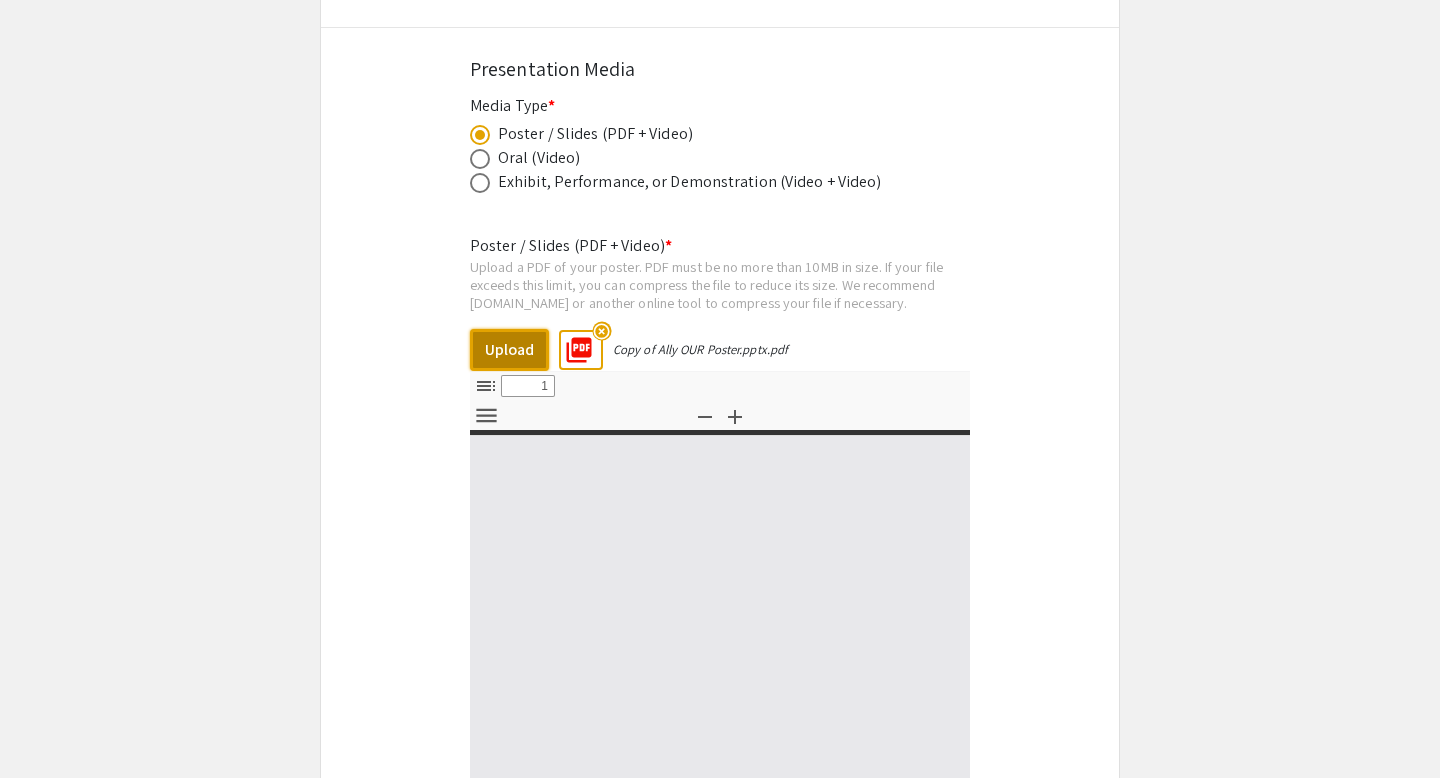 select on "custom" 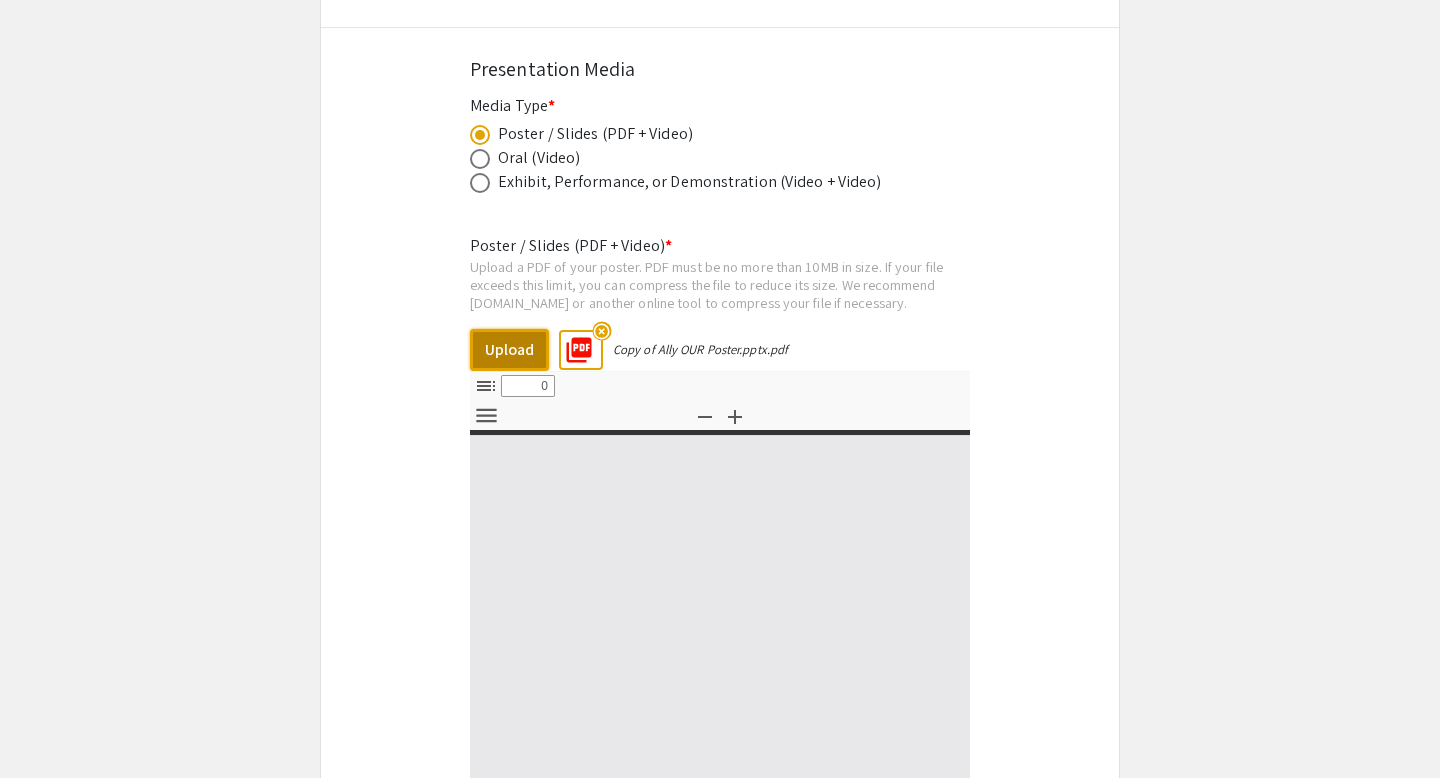 select on "custom" 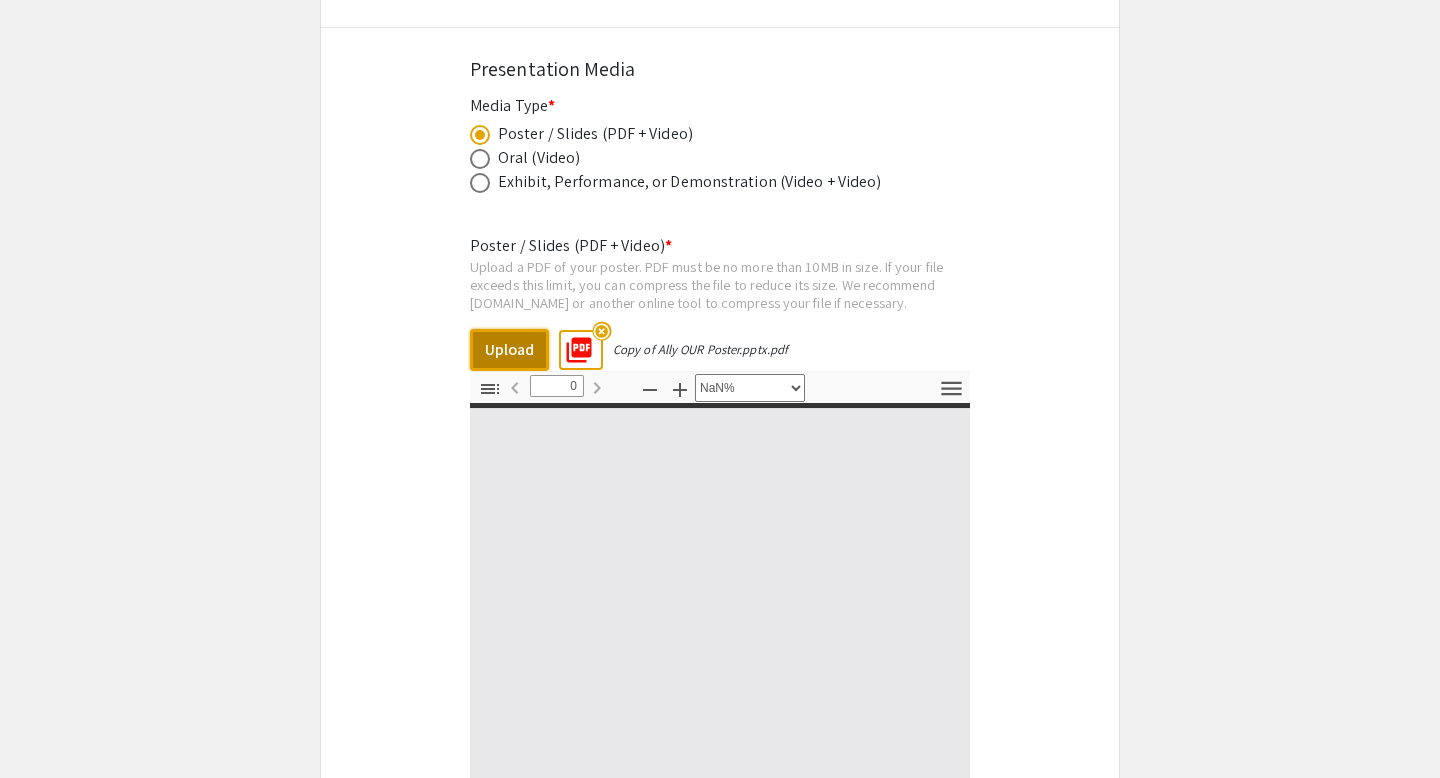 type on "1" 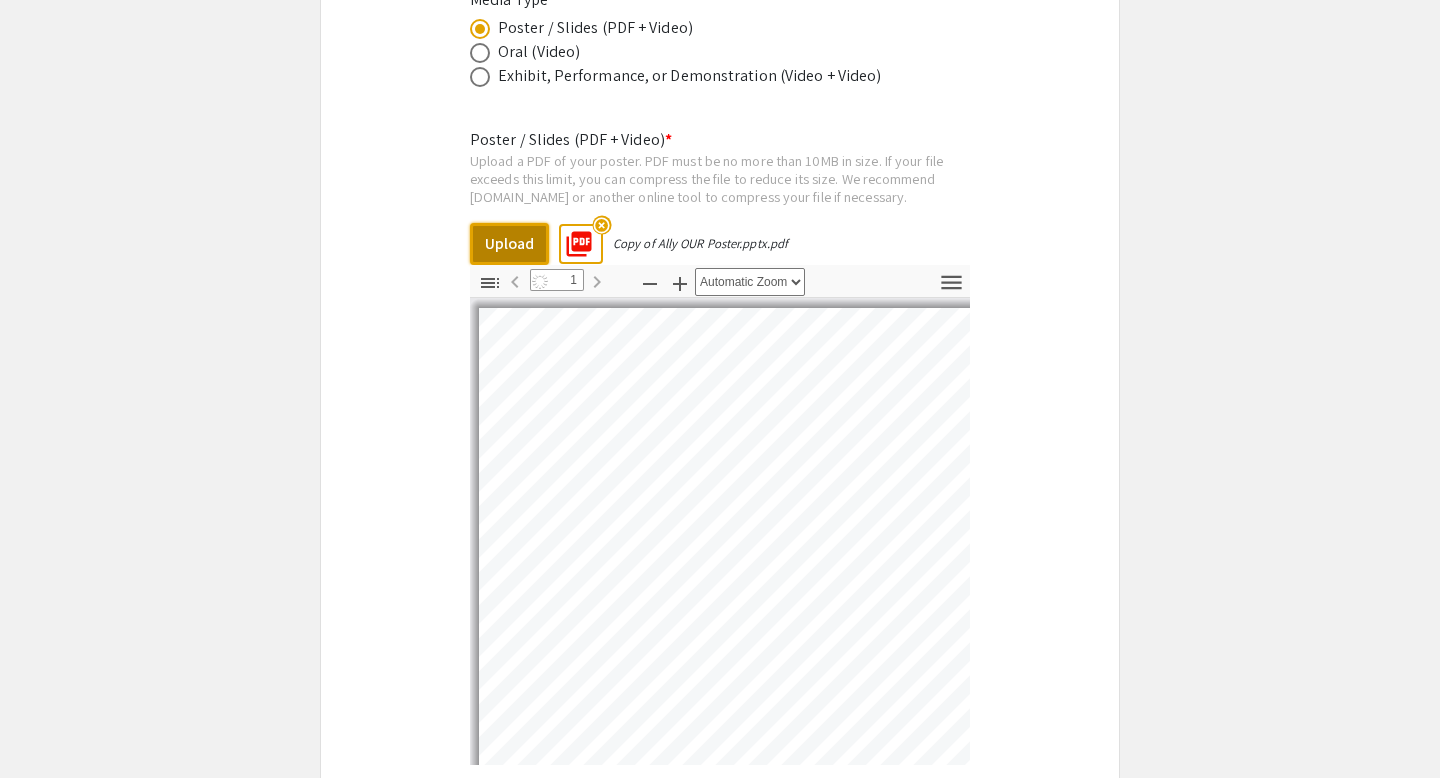 select on "auto" 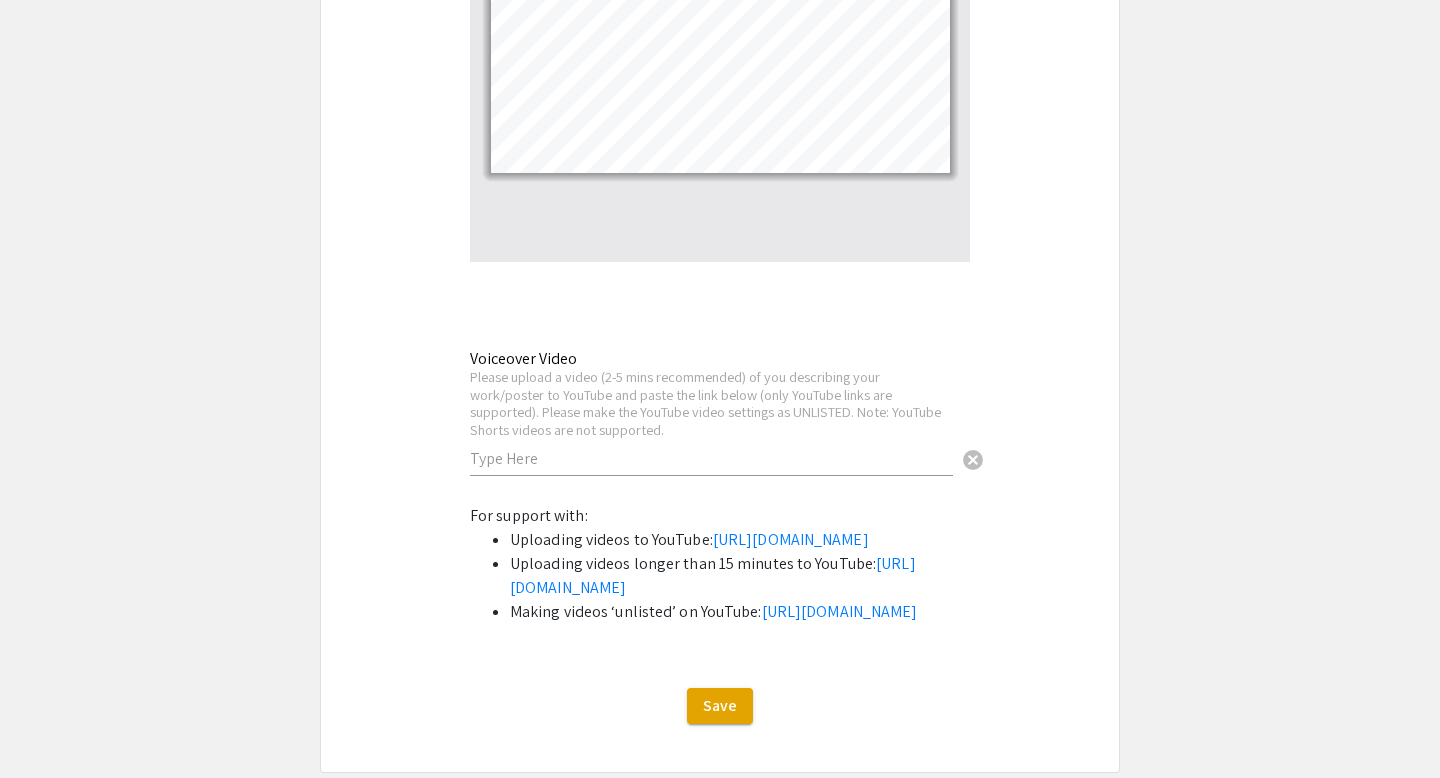 scroll, scrollTop: 4244, scrollLeft: 0, axis: vertical 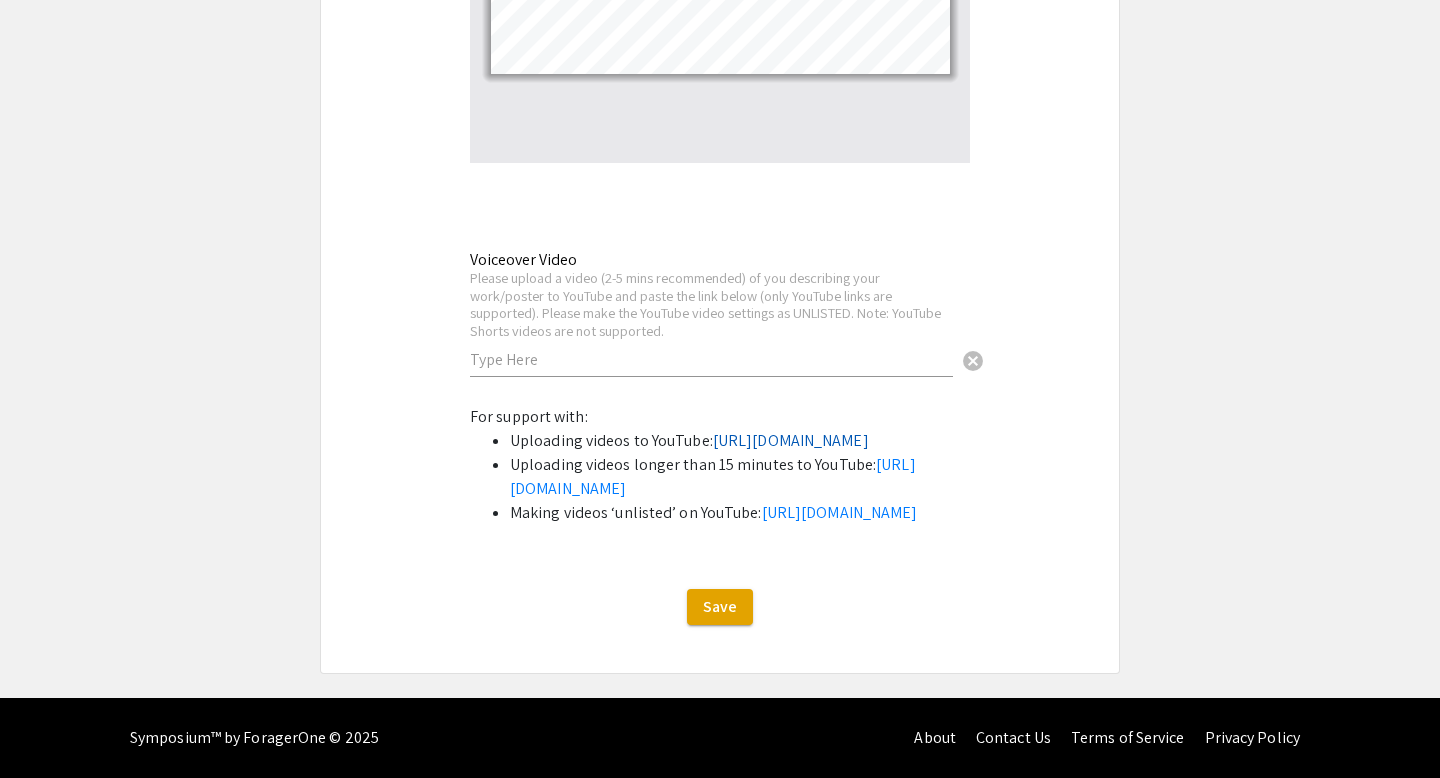 click on "[URL][DOMAIN_NAME]" 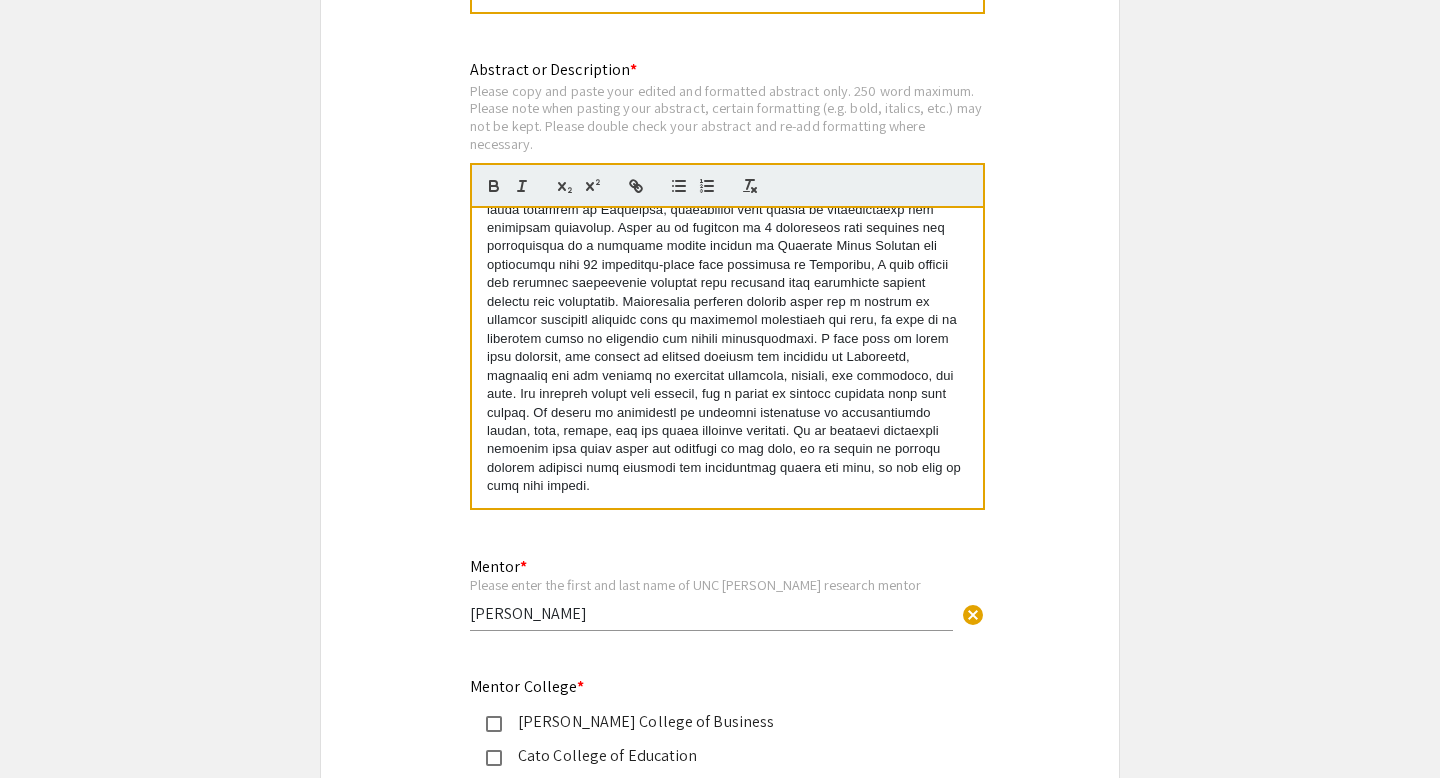scroll, scrollTop: 1774, scrollLeft: 0, axis: vertical 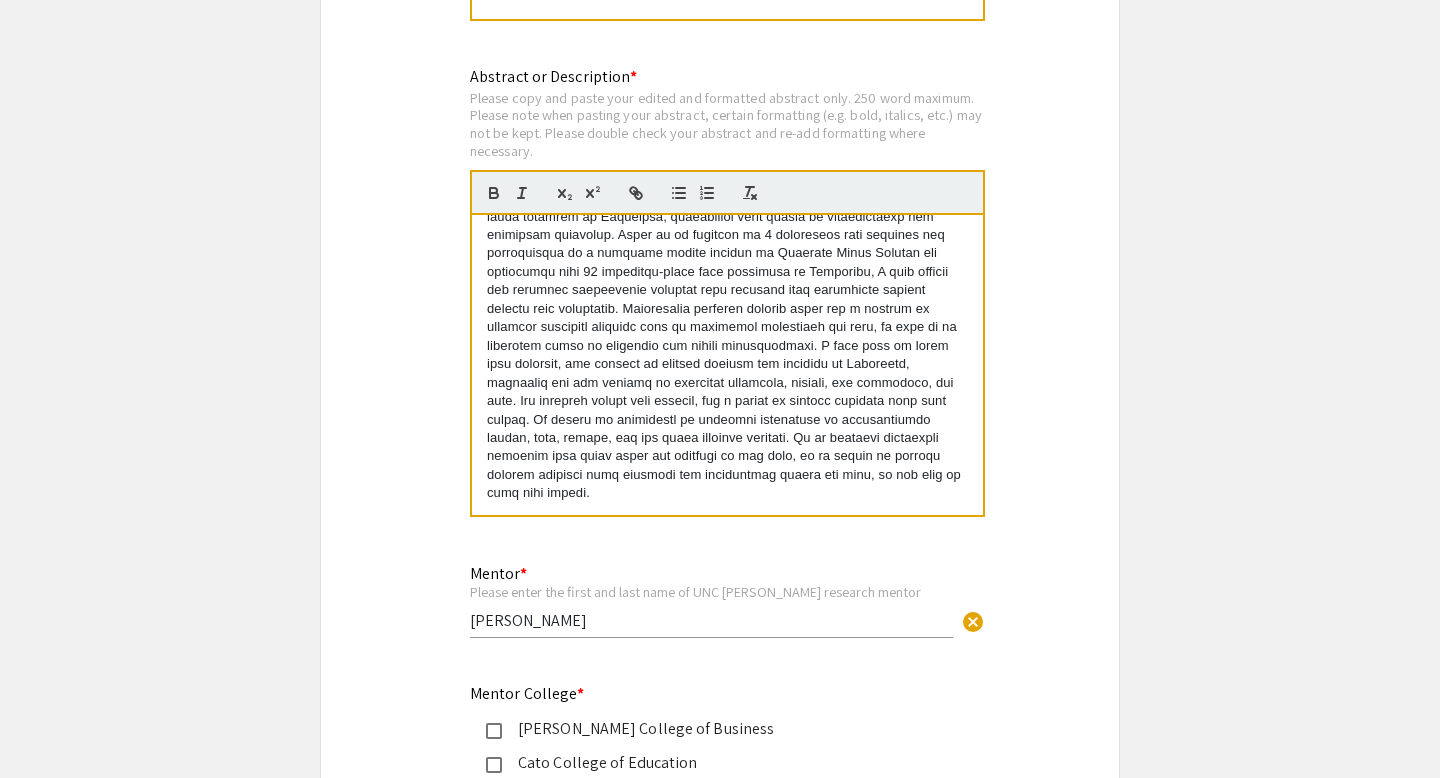 click at bounding box center [727, 318] 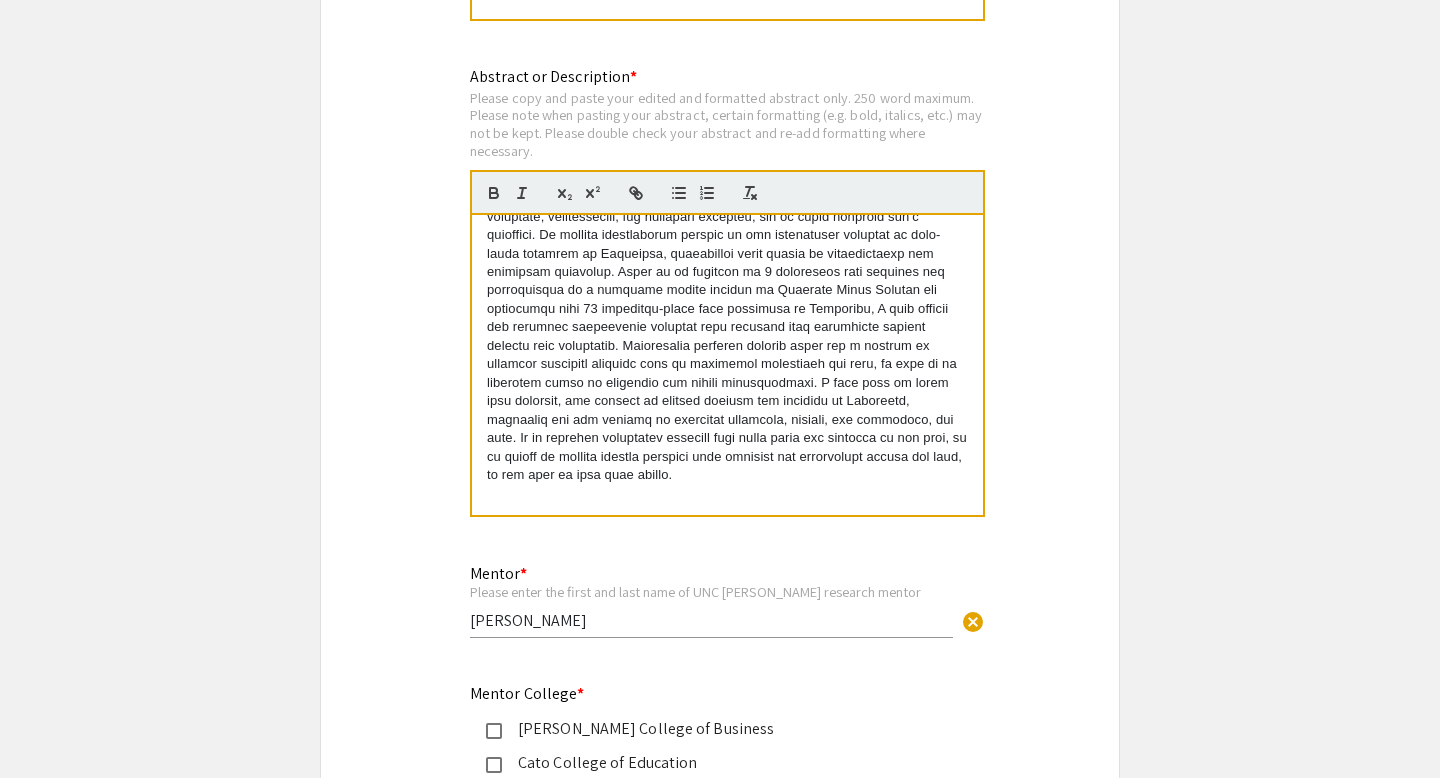 type 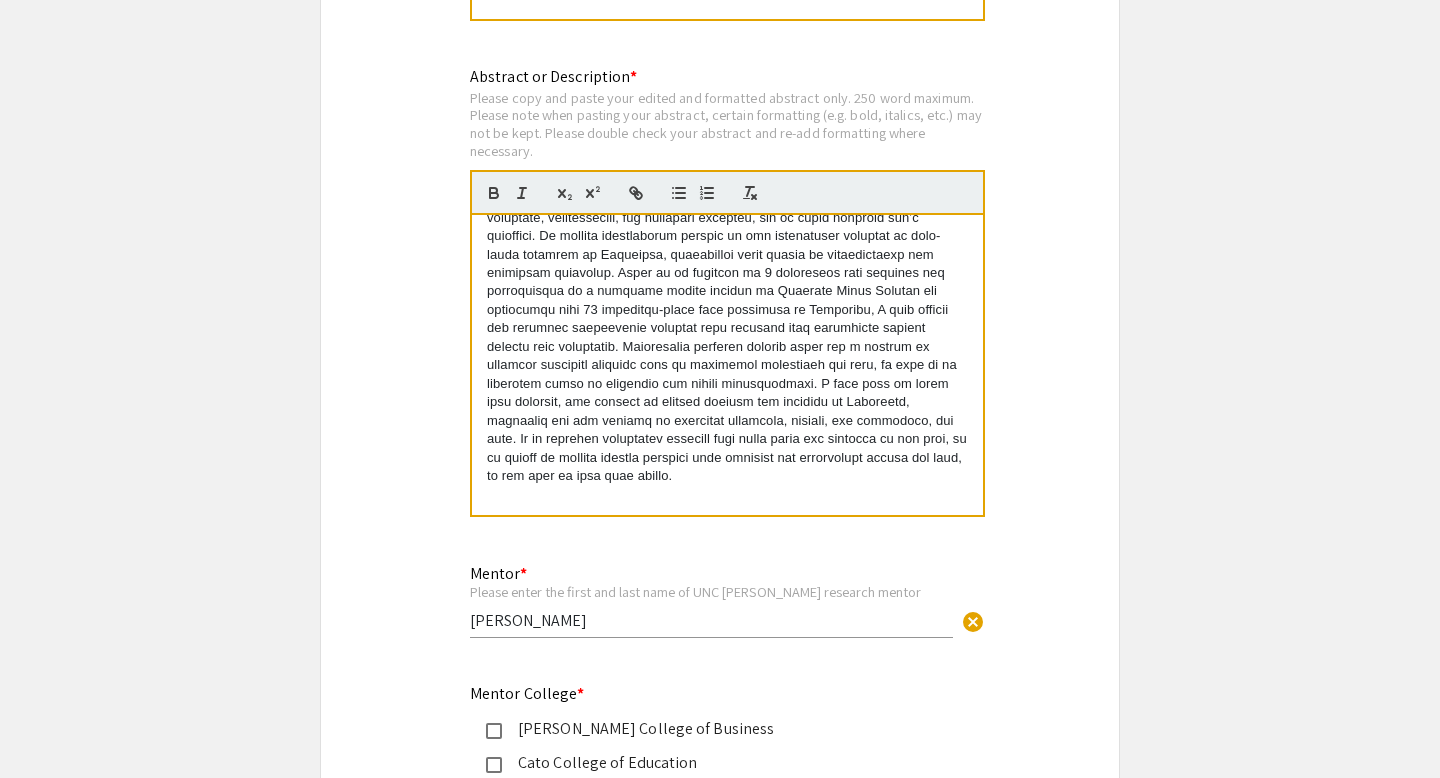 scroll, scrollTop: 56, scrollLeft: 0, axis: vertical 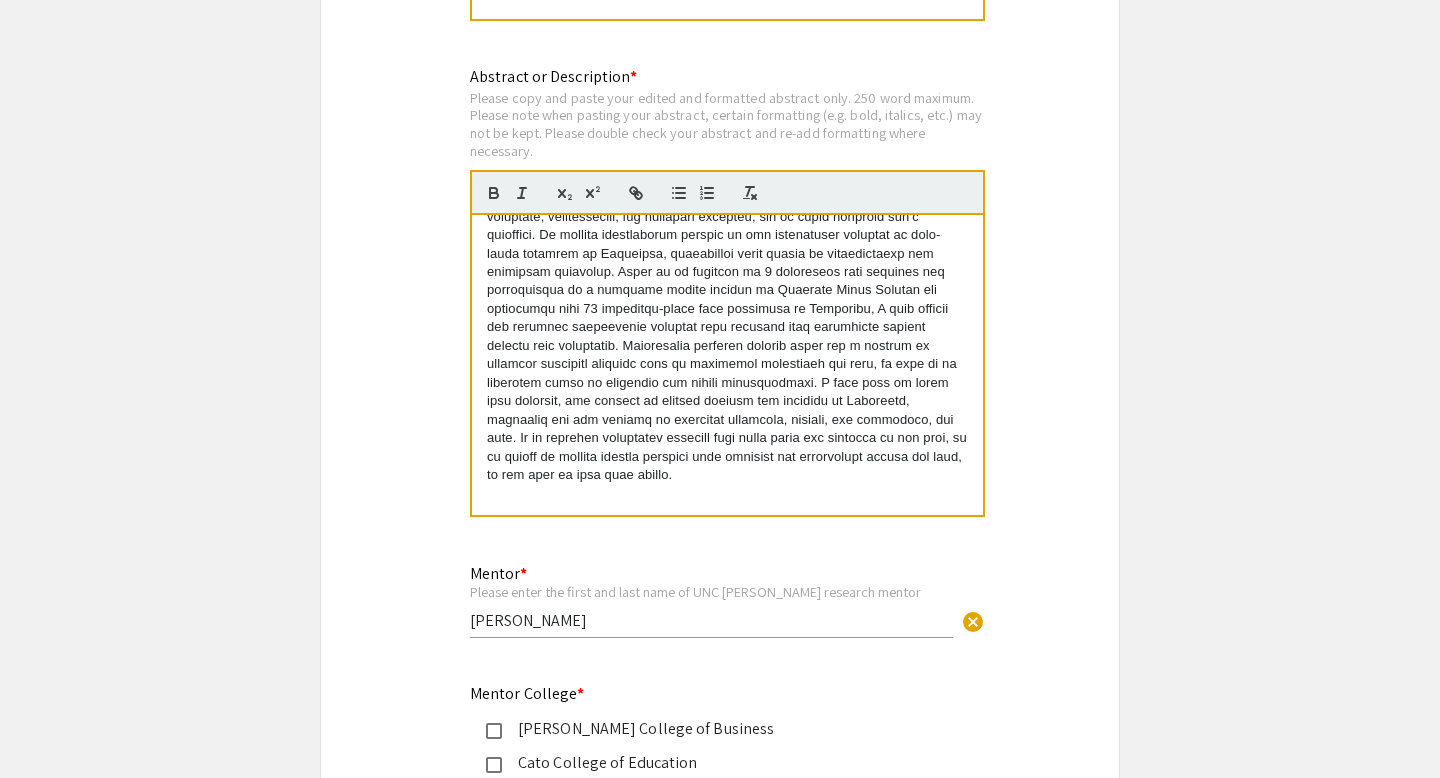 click at bounding box center (727, 328) 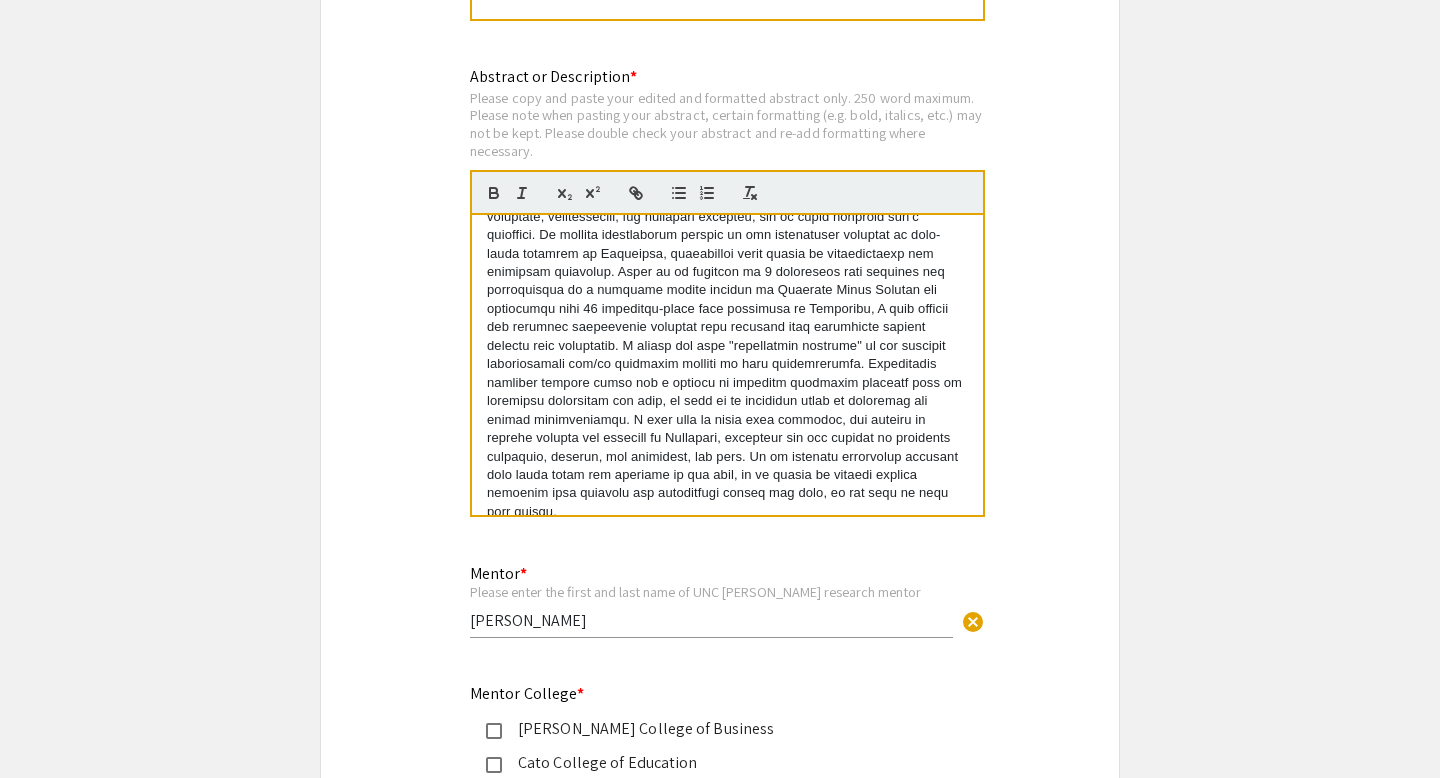 click at bounding box center [727, 346] 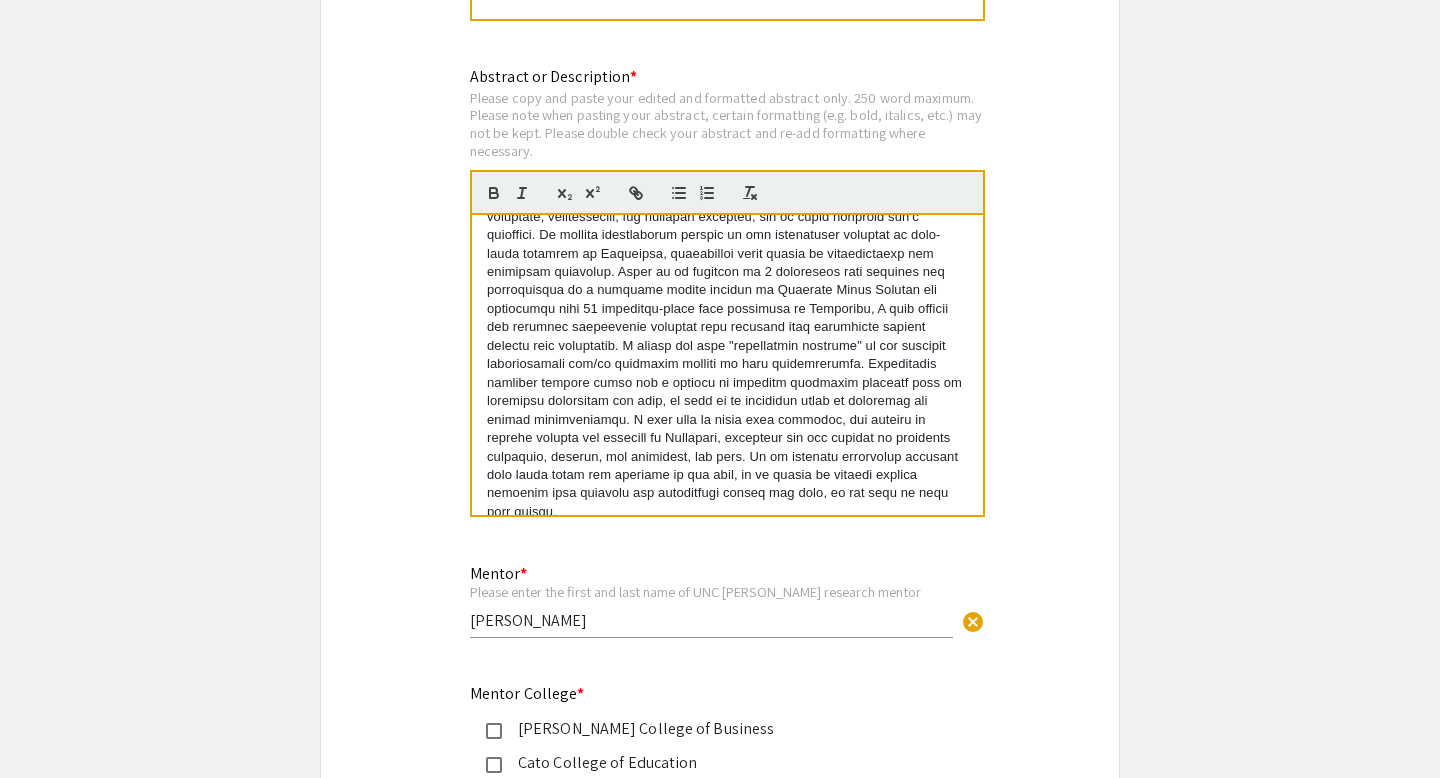 click at bounding box center [727, 346] 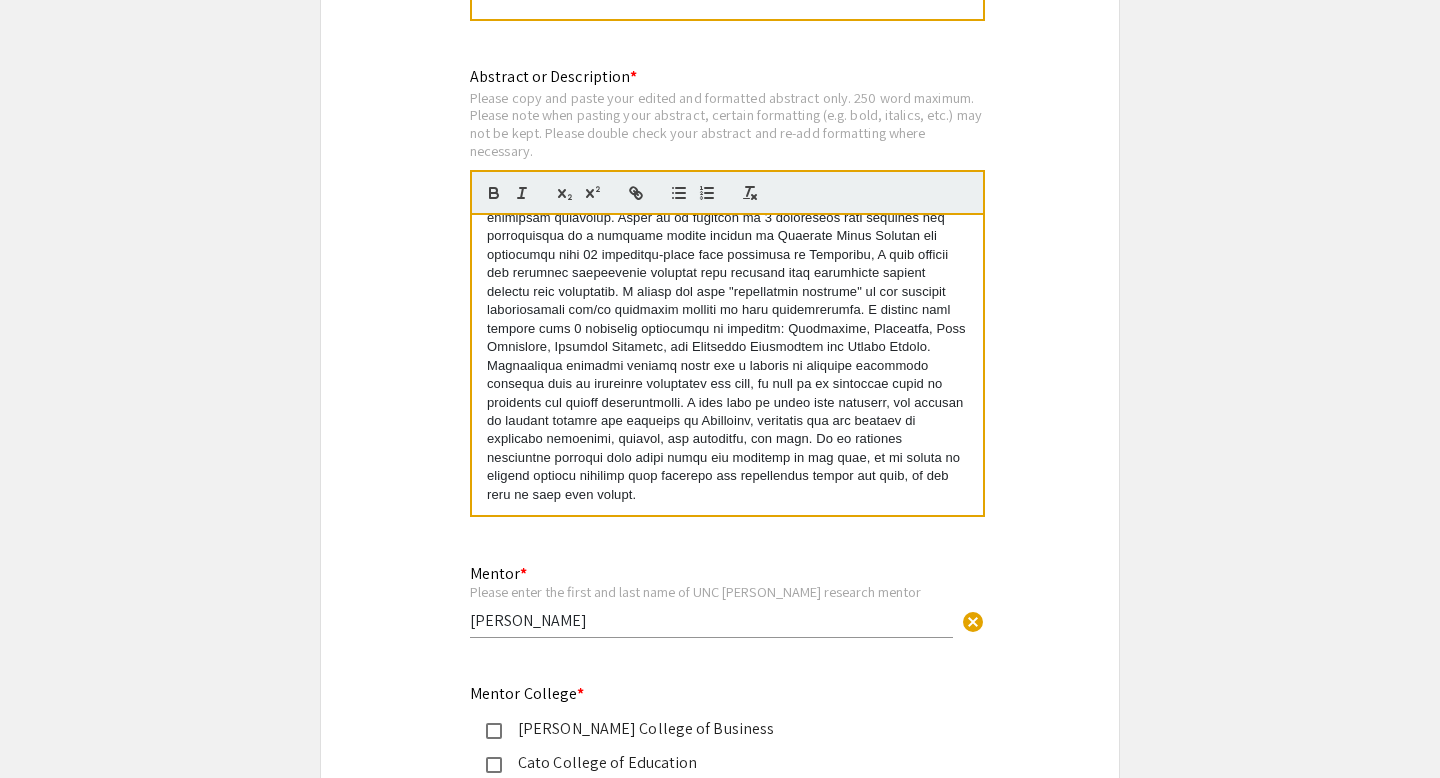 scroll, scrollTop: 104, scrollLeft: 0, axis: vertical 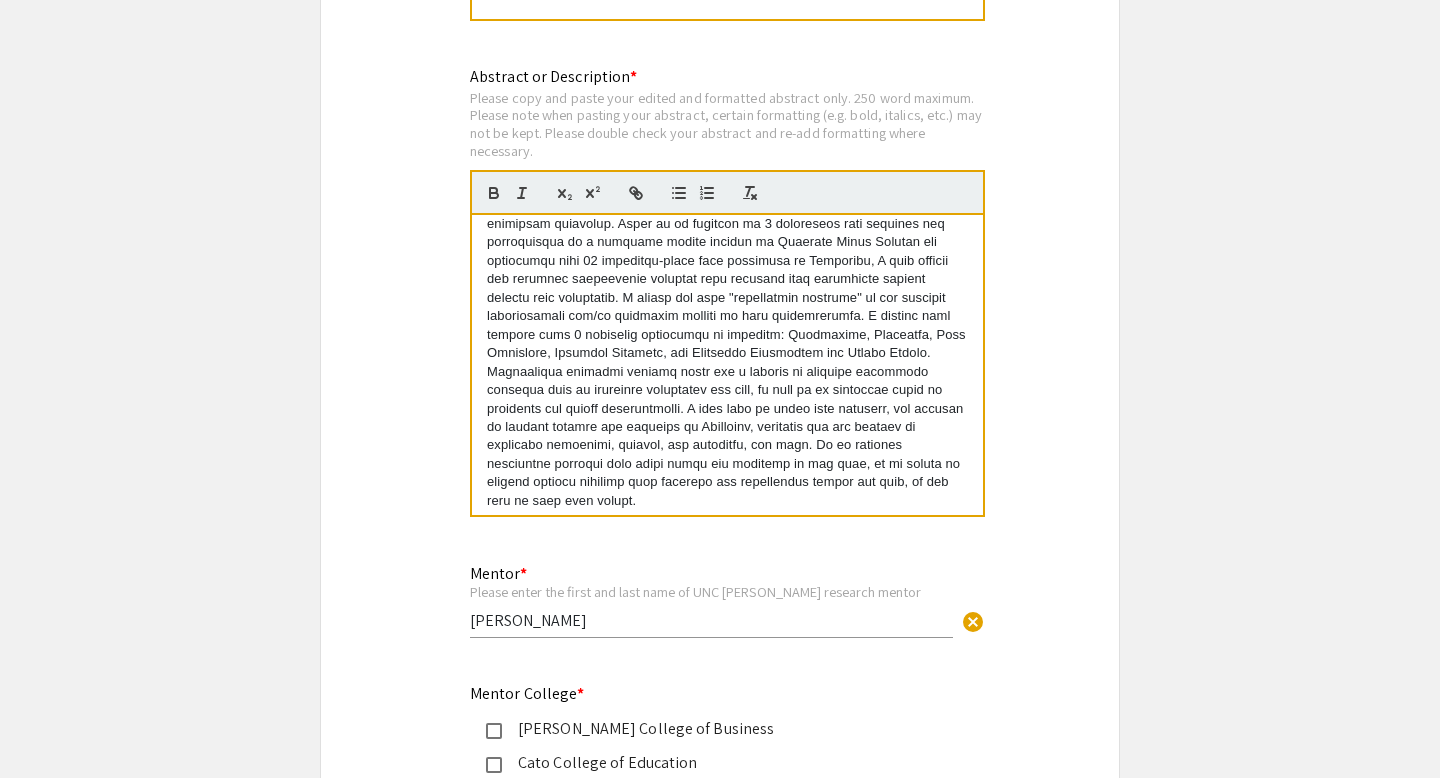 click at bounding box center [727, 317] 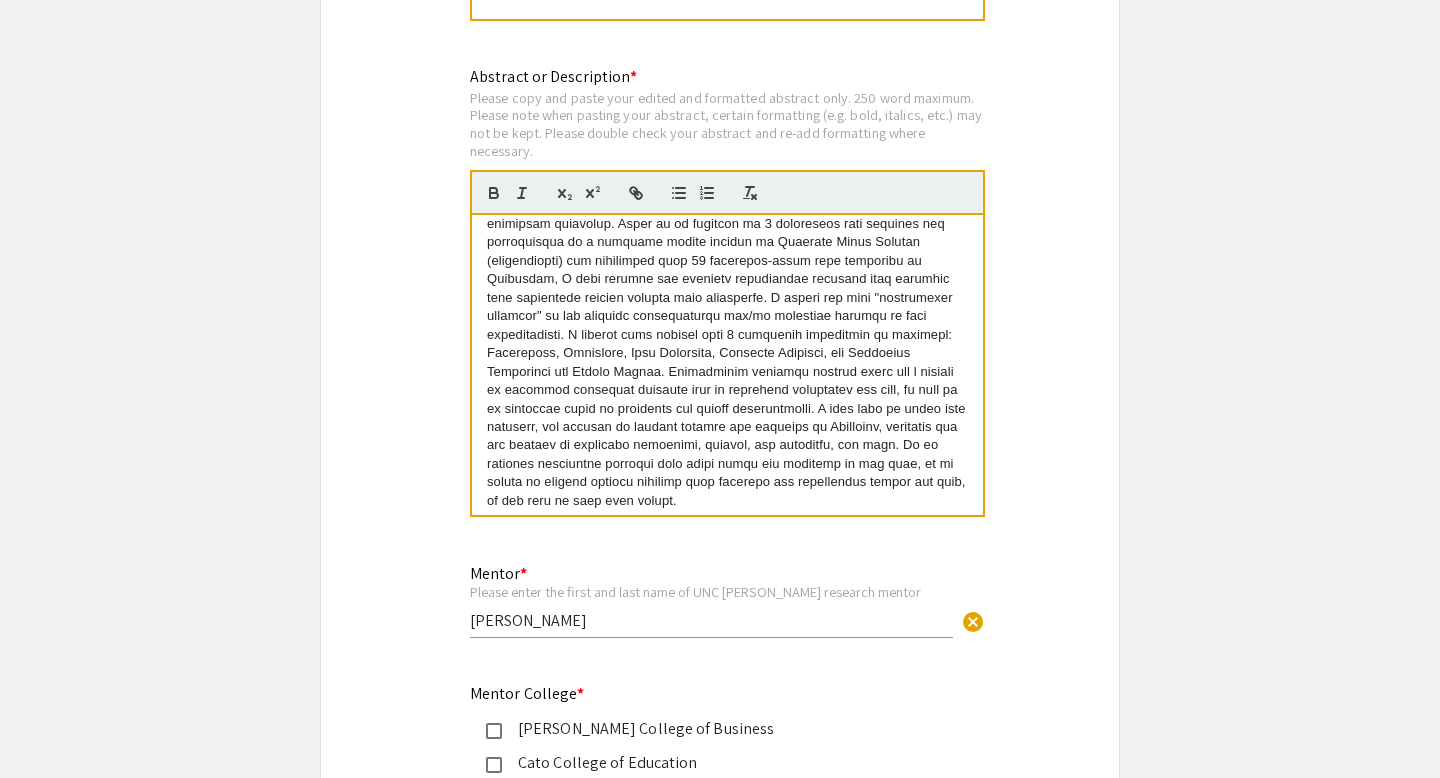 click at bounding box center [727, 317] 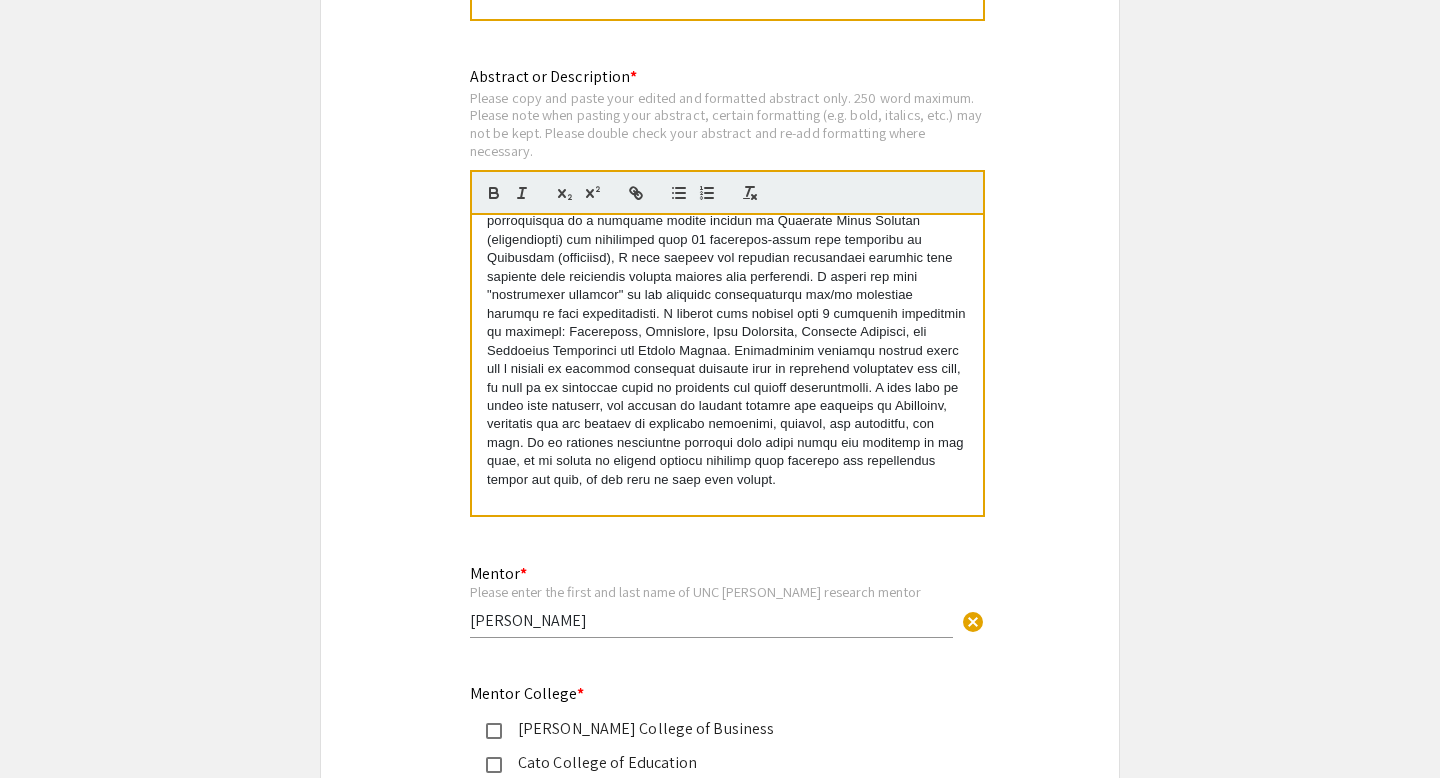 scroll, scrollTop: 130, scrollLeft: 0, axis: vertical 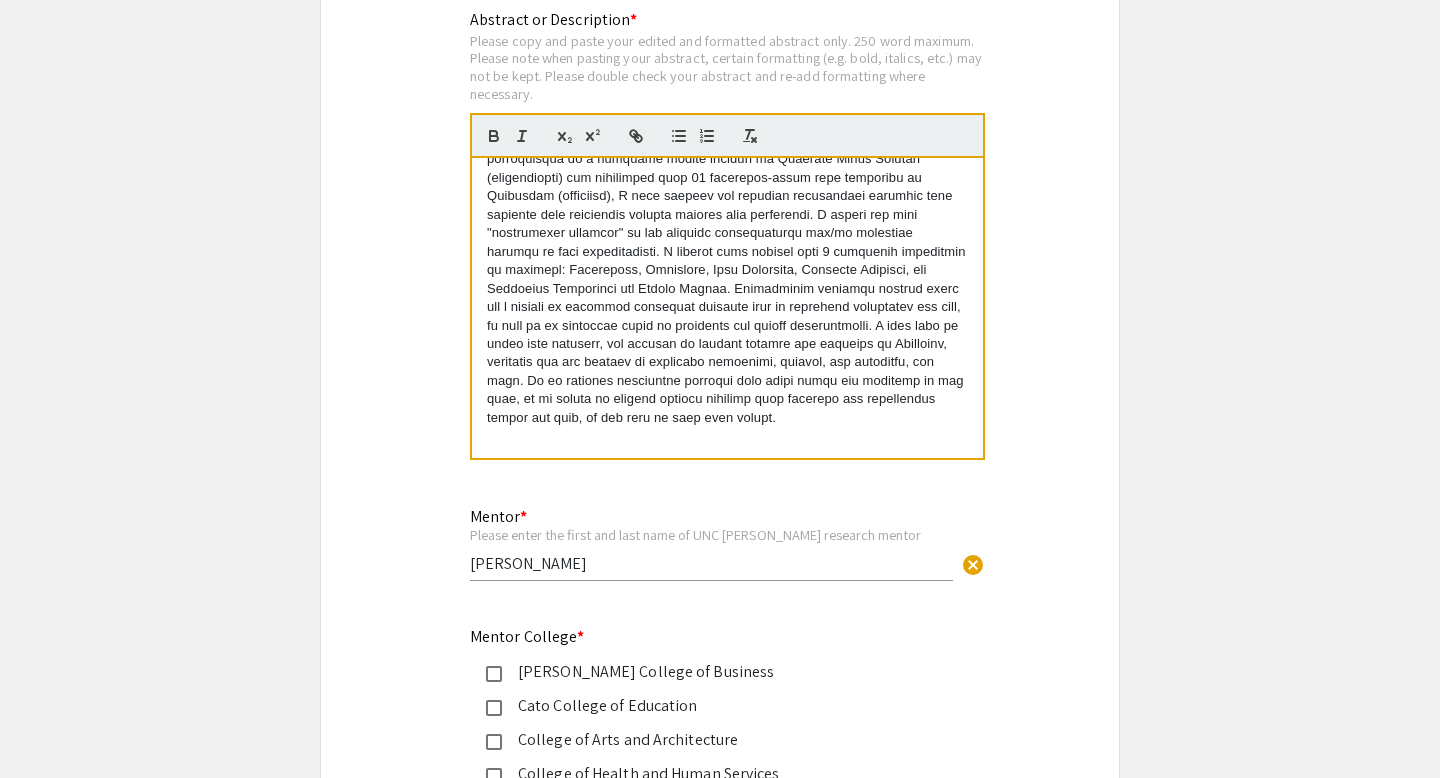 drag, startPoint x: 874, startPoint y: 294, endPoint x: 613, endPoint y: 334, distance: 264.04733 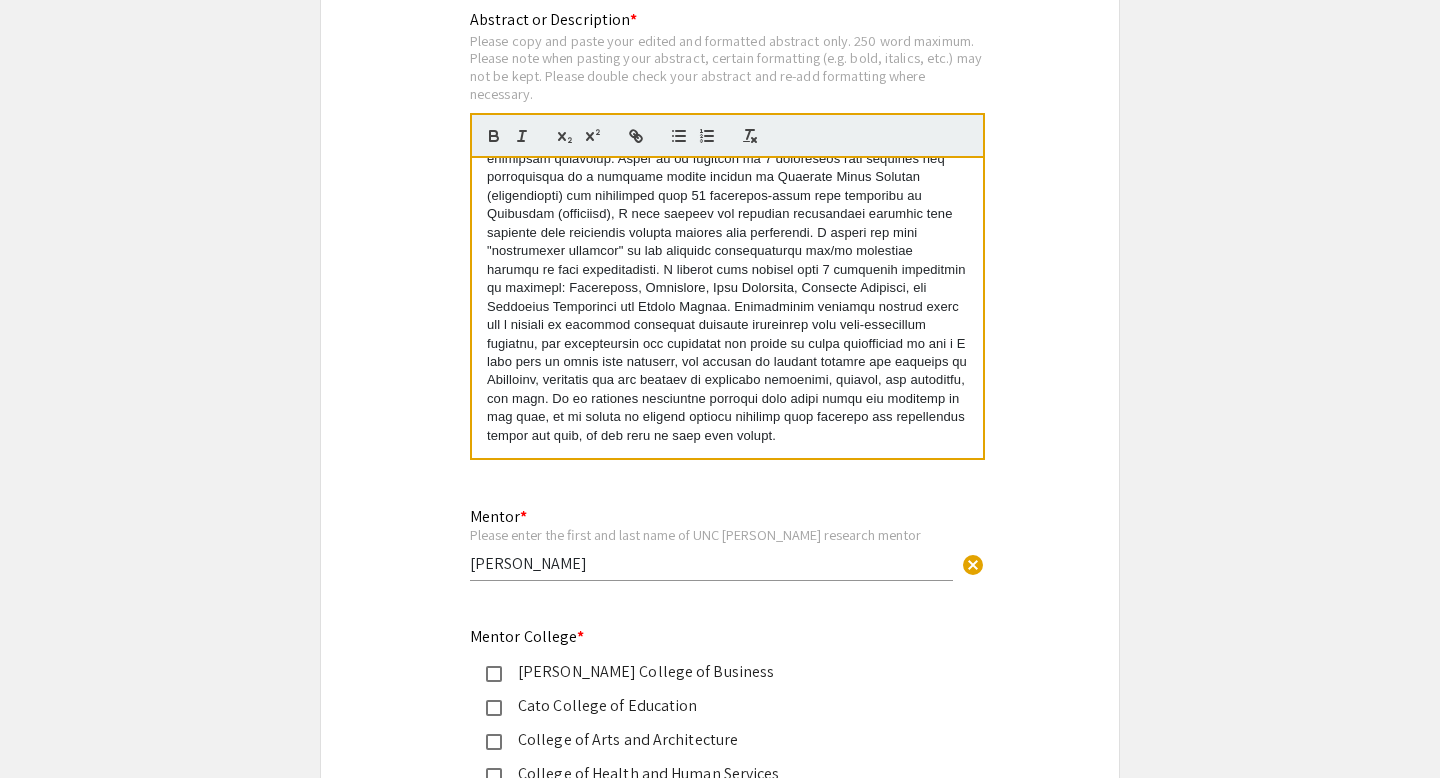 scroll, scrollTop: 130, scrollLeft: 0, axis: vertical 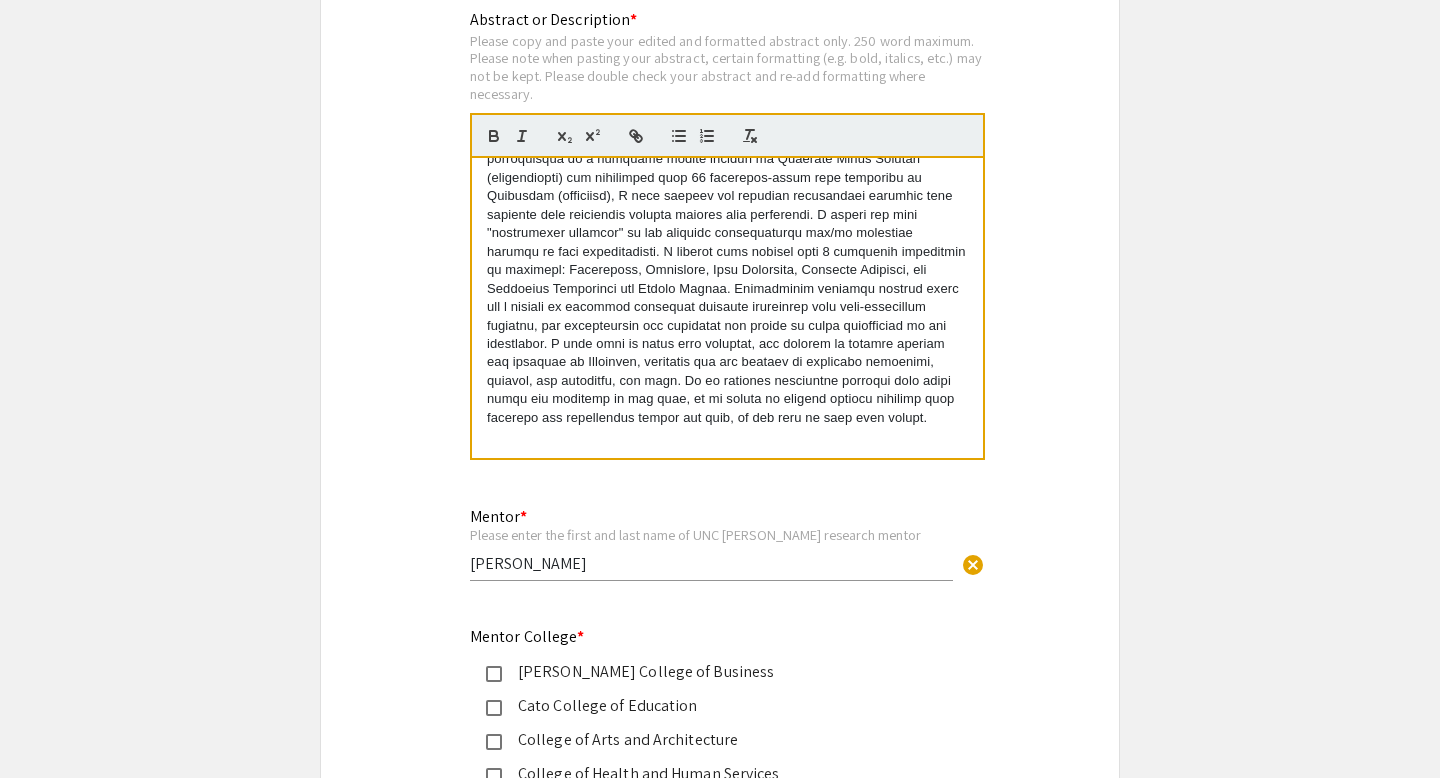 click at bounding box center (727, 234) 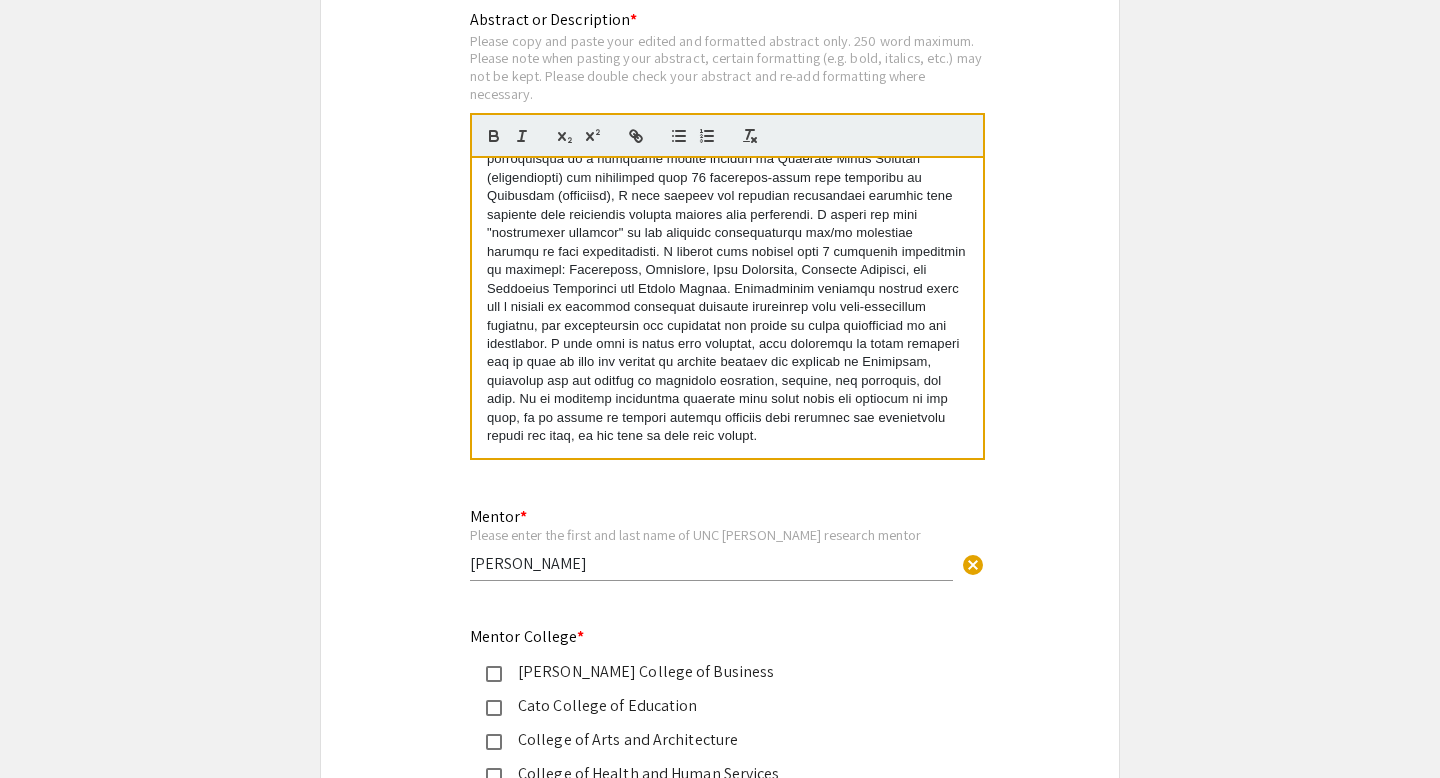click at bounding box center [727, 243] 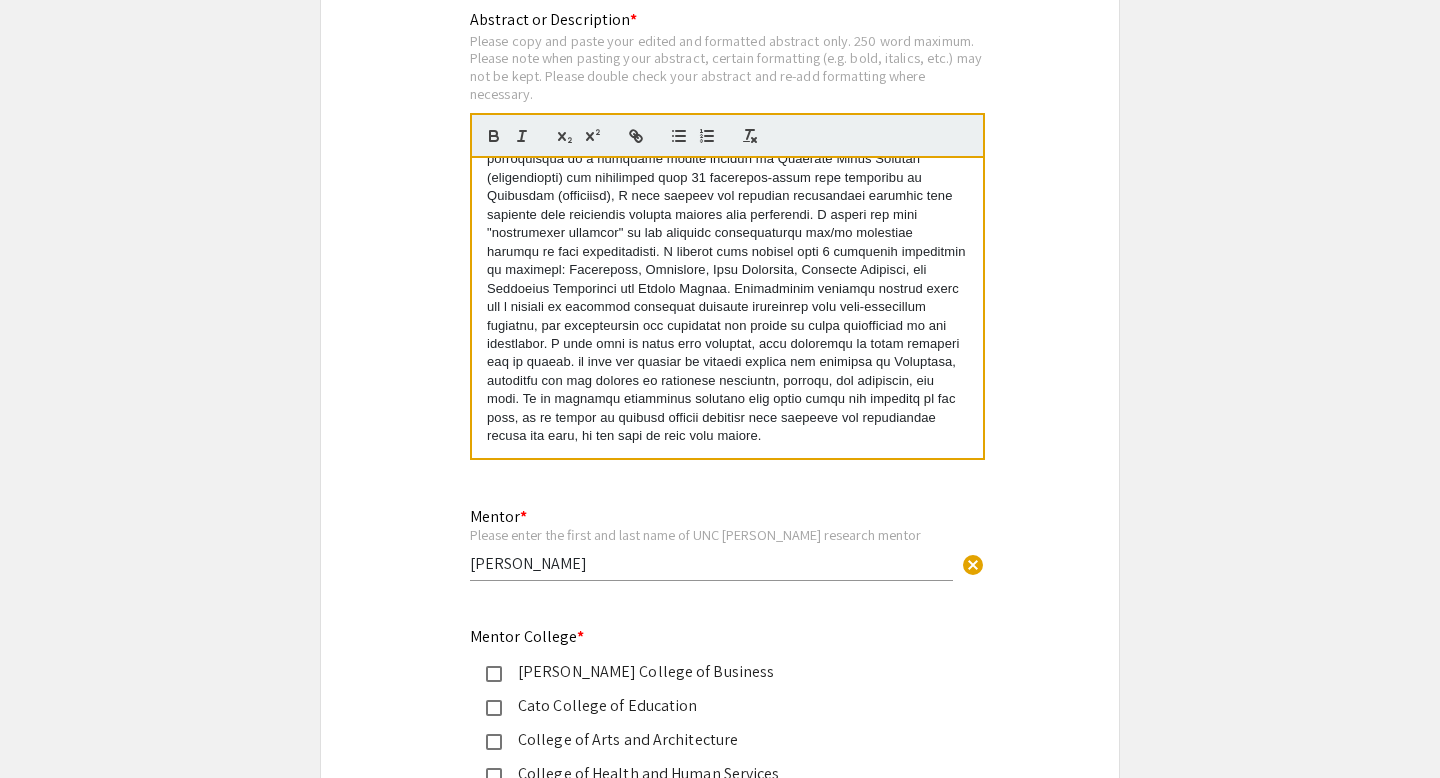 click at bounding box center (727, 243) 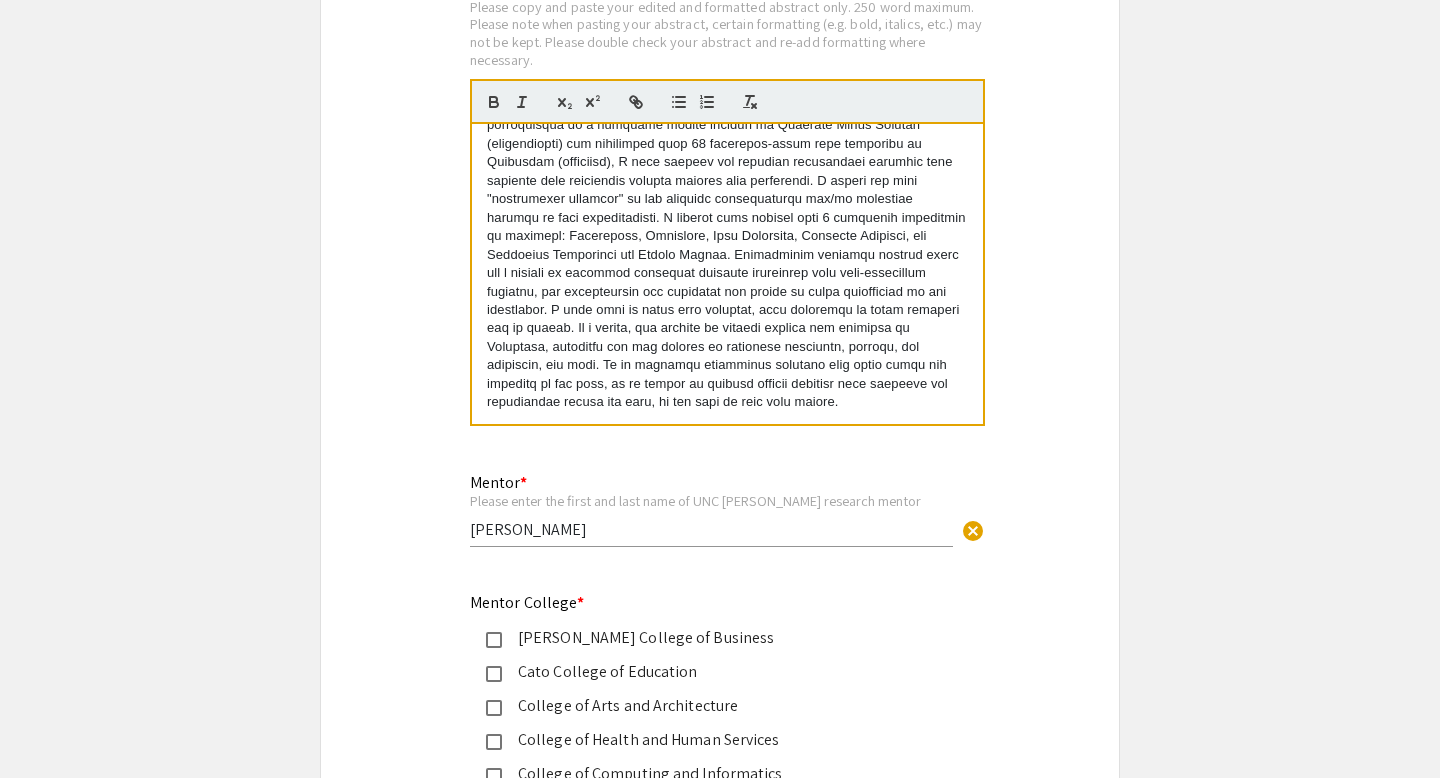 scroll, scrollTop: 1868, scrollLeft: 0, axis: vertical 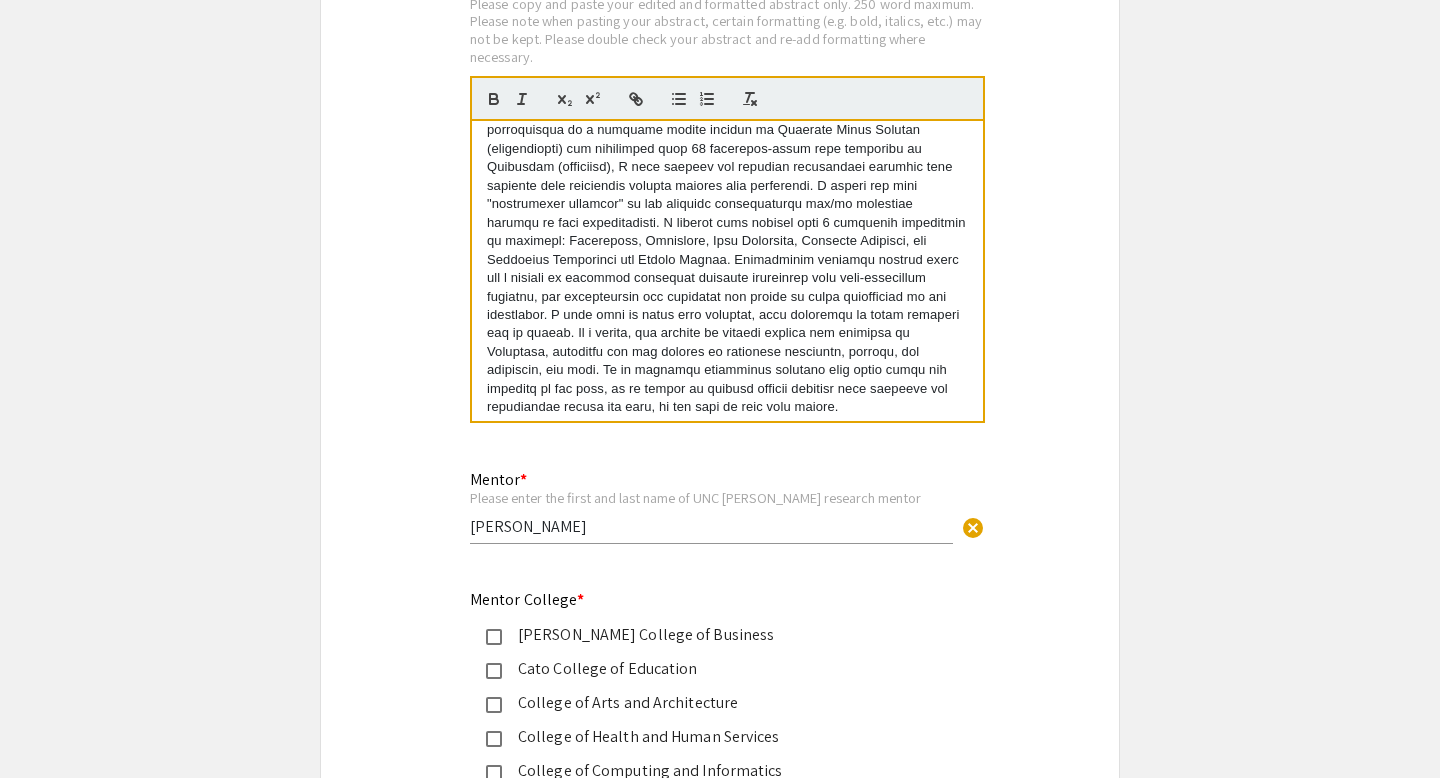click at bounding box center [727, 214] 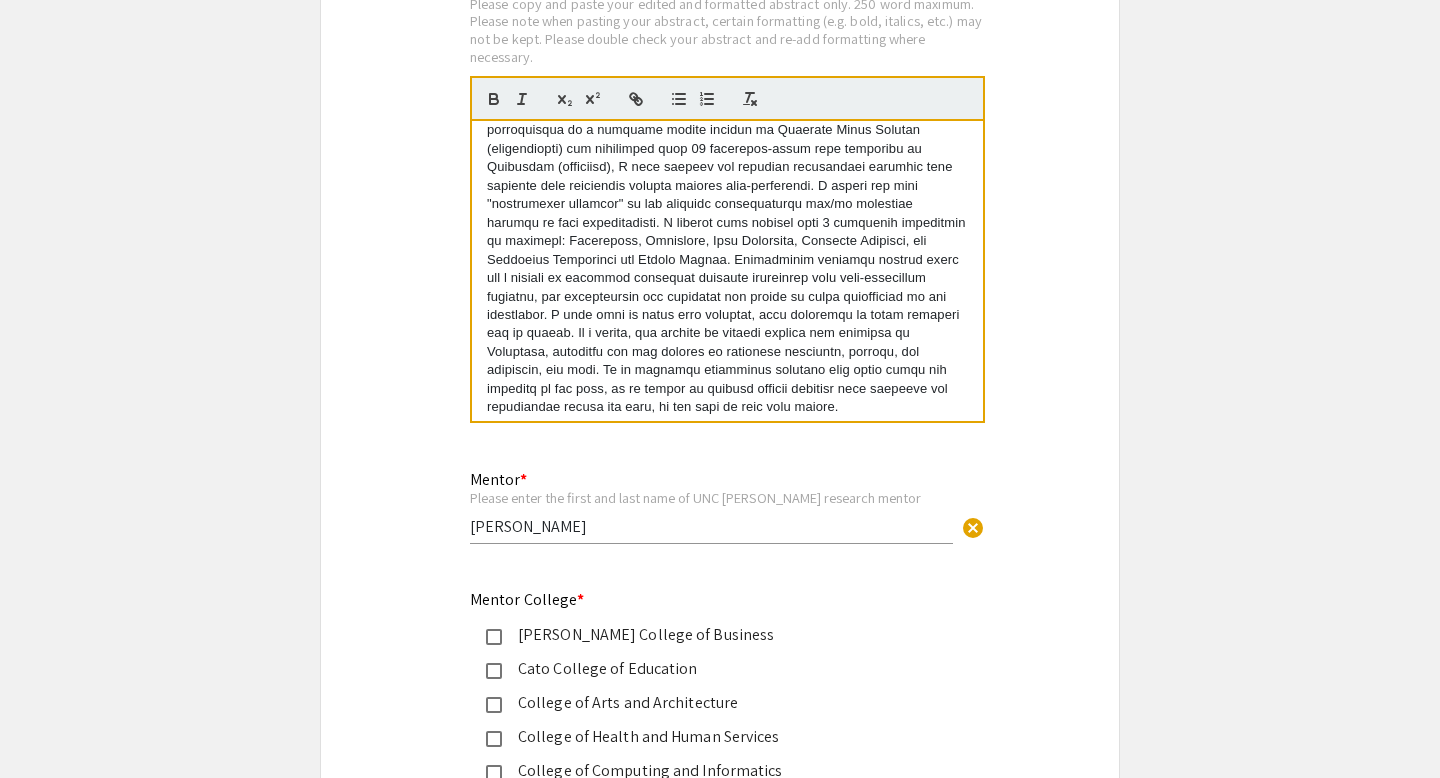 click at bounding box center [727, 214] 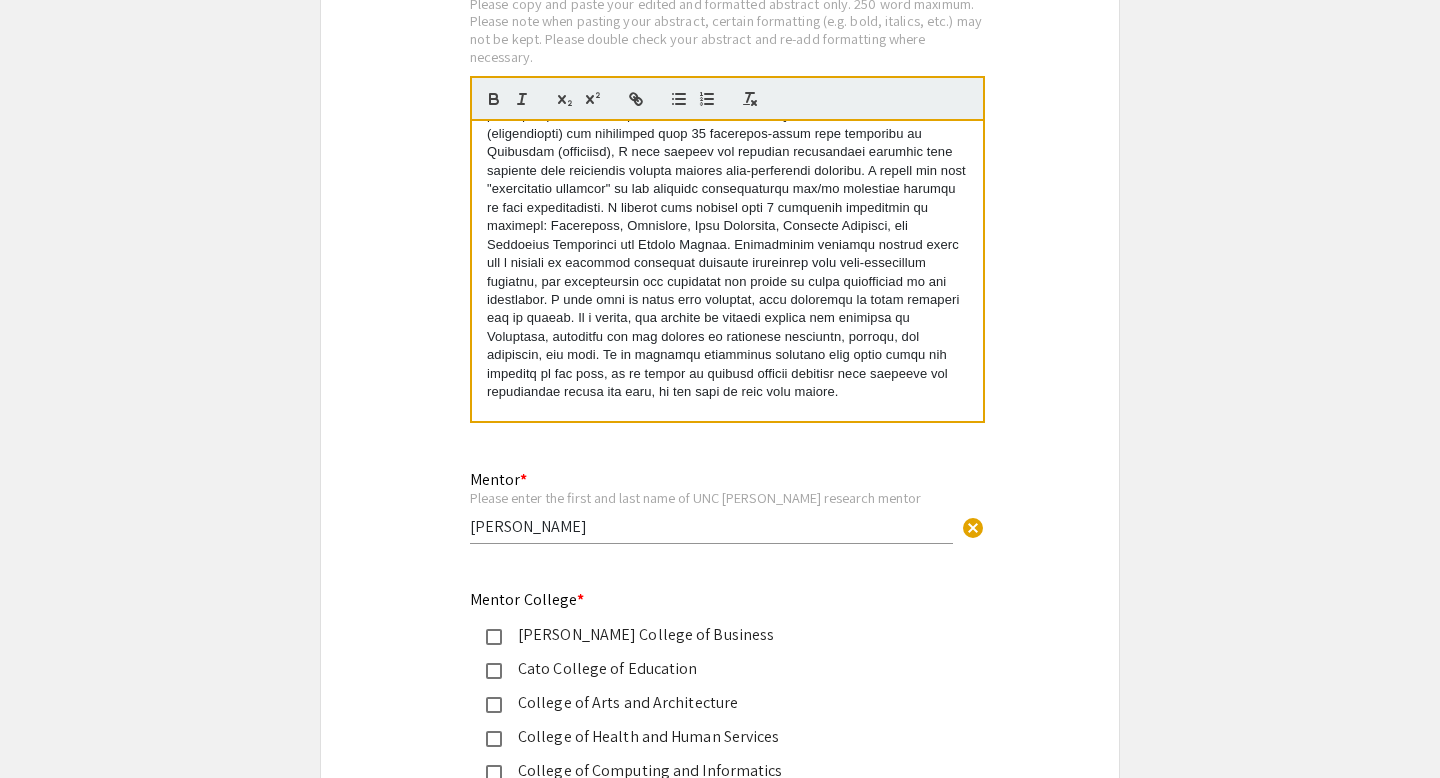 scroll, scrollTop: 148, scrollLeft: 0, axis: vertical 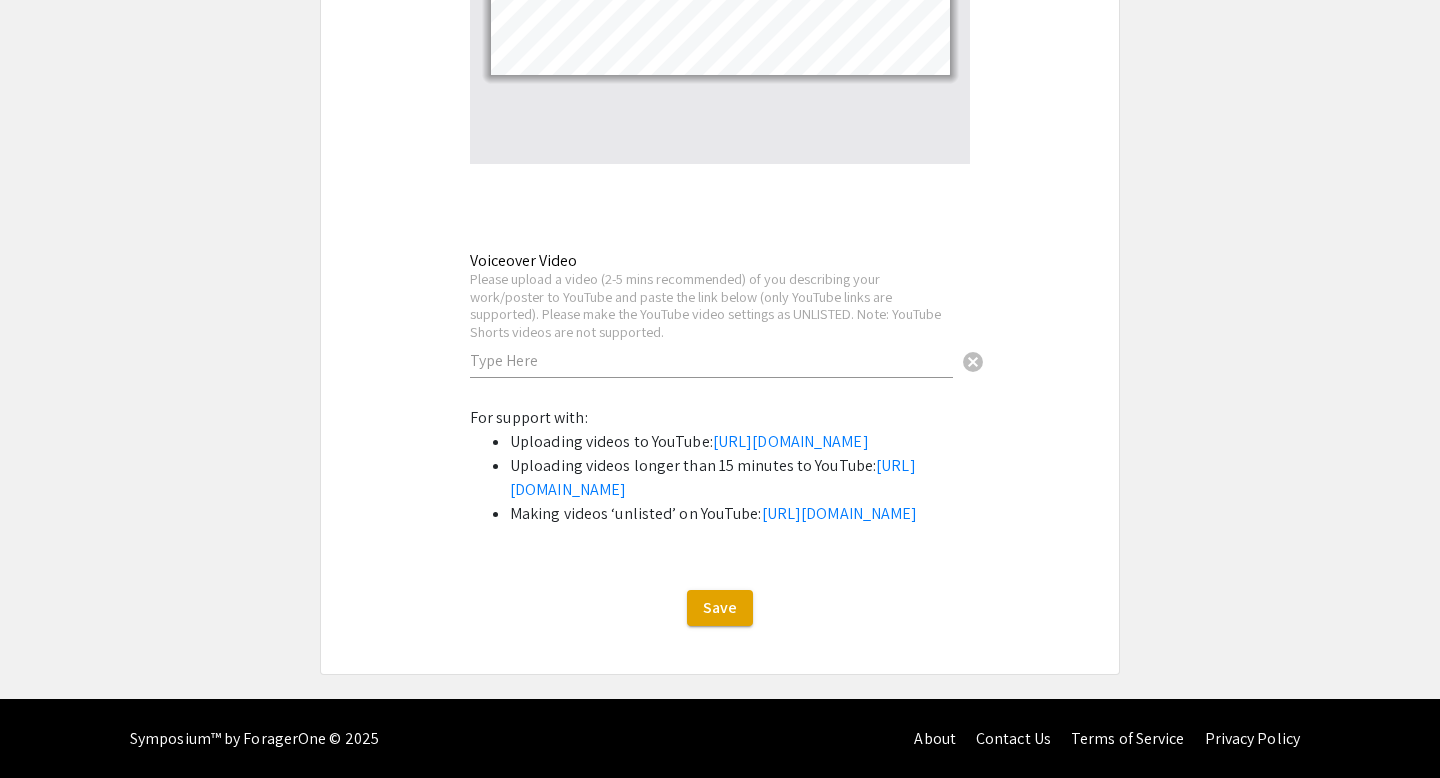 click at bounding box center (711, 360) 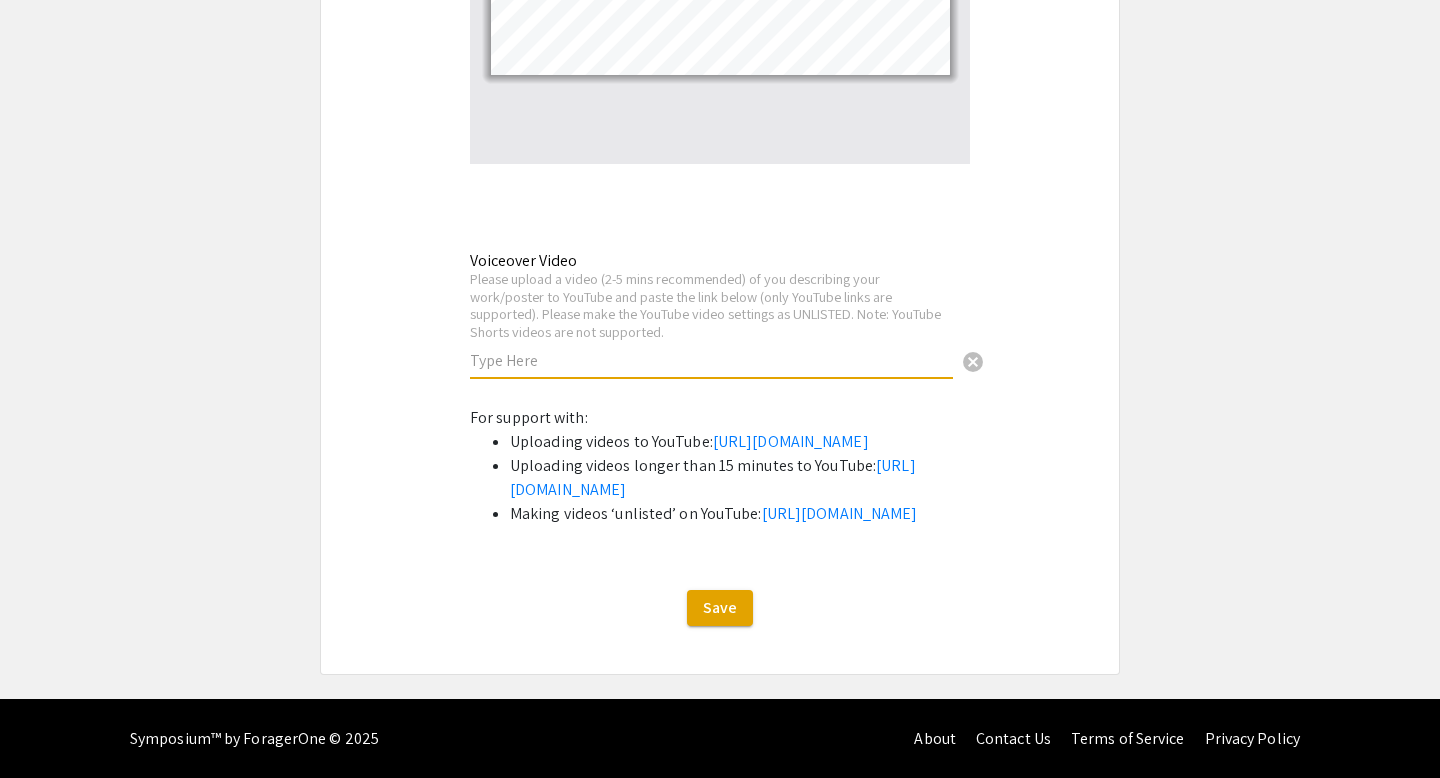 paste on "[URL][DOMAIN_NAME]" 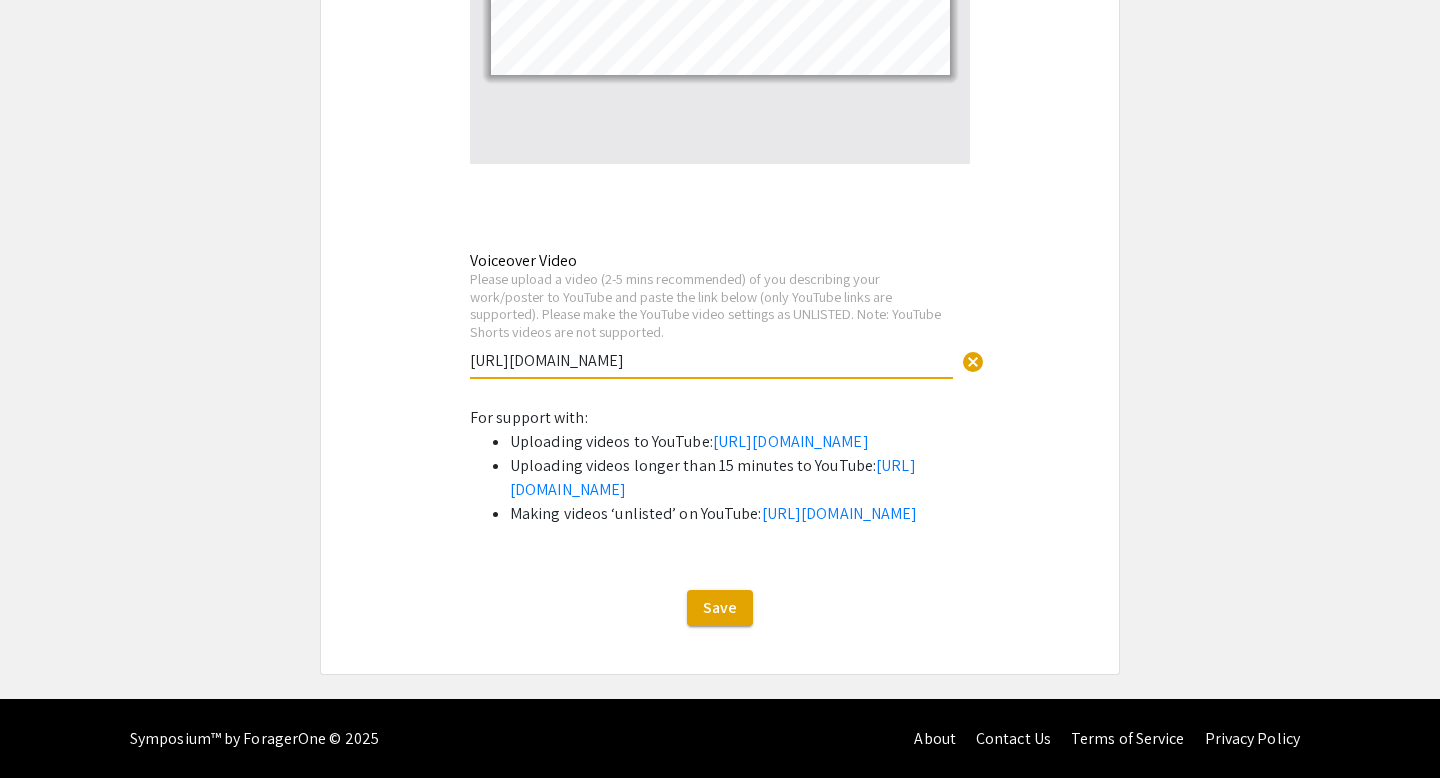 type on "[URL][DOMAIN_NAME]" 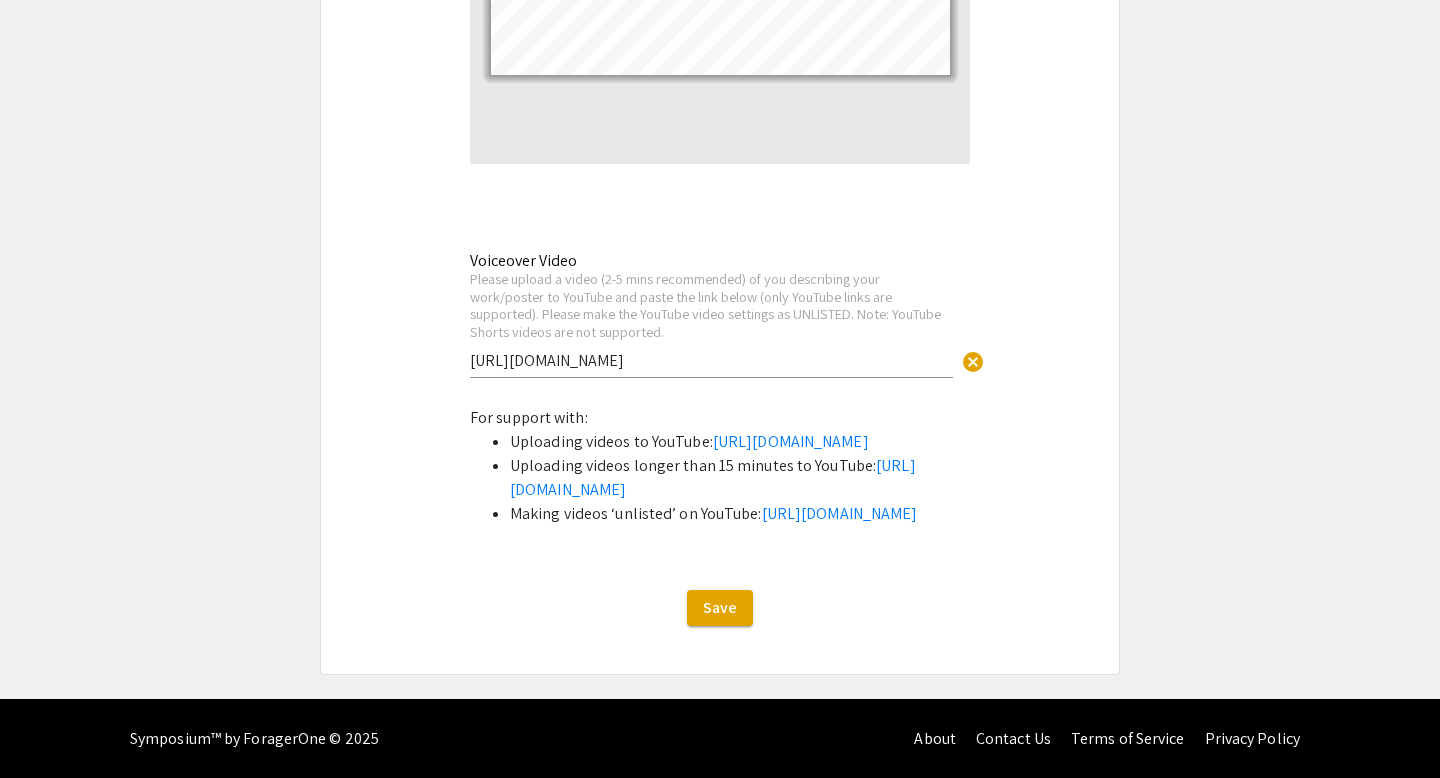 click on "Poster / Slides (PDF + Video)  *  Upload a PDF of your poster. PDF must be no more than 10MB in size.  If your file exceeds this limit, you can compress the file to reduce its size.  We recommend [DOMAIN_NAME] or another online tool to compress your file if necessary.  Upload picture_as_pdf highlight_off  Copy of Ally OUR Poster.pptx.pdf  Thumbnails Document Outline Attachments Layers Current Outline Item Toggle Sidebar Find Go to First Page Previous 1 of 1 Next Go to Last Page Zoom Out Zoom In Automatic Zoom Actual Size Page Fit Page Width 50% 100% 125% 150% 200% 300% 400% NaN% Hand Tool Text Selection Tool Presentation Mode Open Print Download Current View Tools Presentation Mode Open Print Download Current View Go to First Page Previous Next Go to Last Page Rotate Clockwise Rotate Counterclockwise Text Selection Tool Hand Tool Page Scrolling Vertical Scrolling Horizontal Scrolling Wrapped Scrolling No Spreads Odd Spreads Even Spreads Document Properties… Multiple search terms. Each line is a search term." at bounding box center [720, -42] 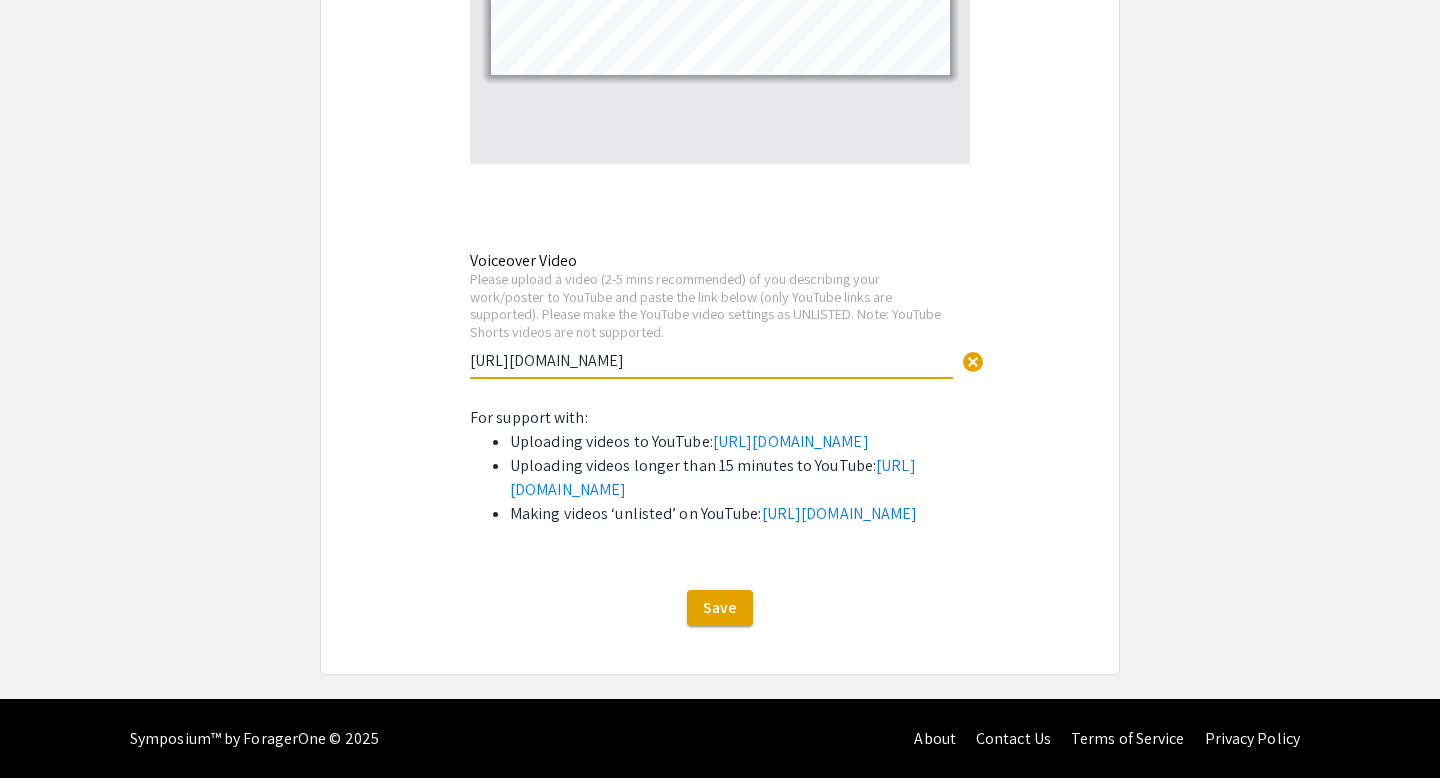 click on "[URL][DOMAIN_NAME]" at bounding box center (711, 360) 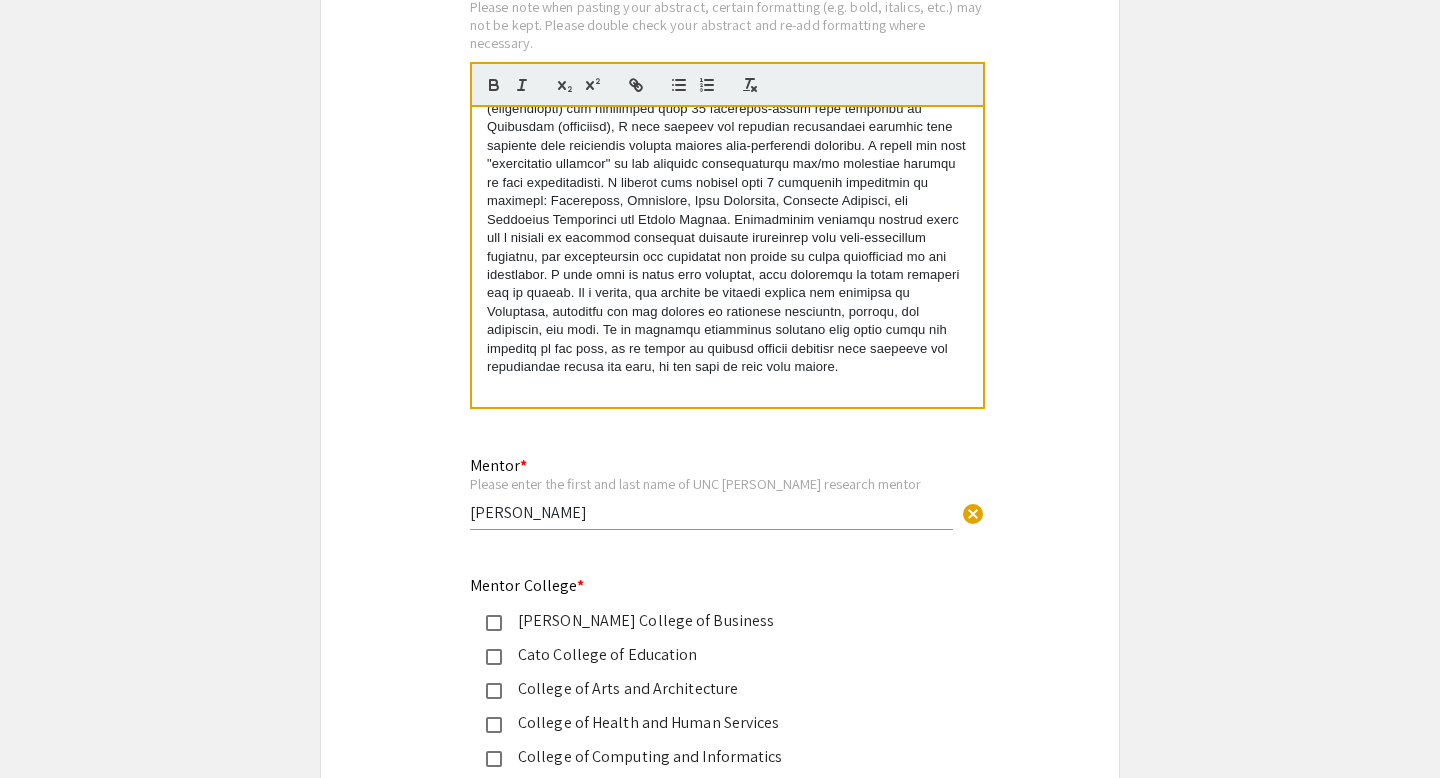 scroll, scrollTop: 1855, scrollLeft: 0, axis: vertical 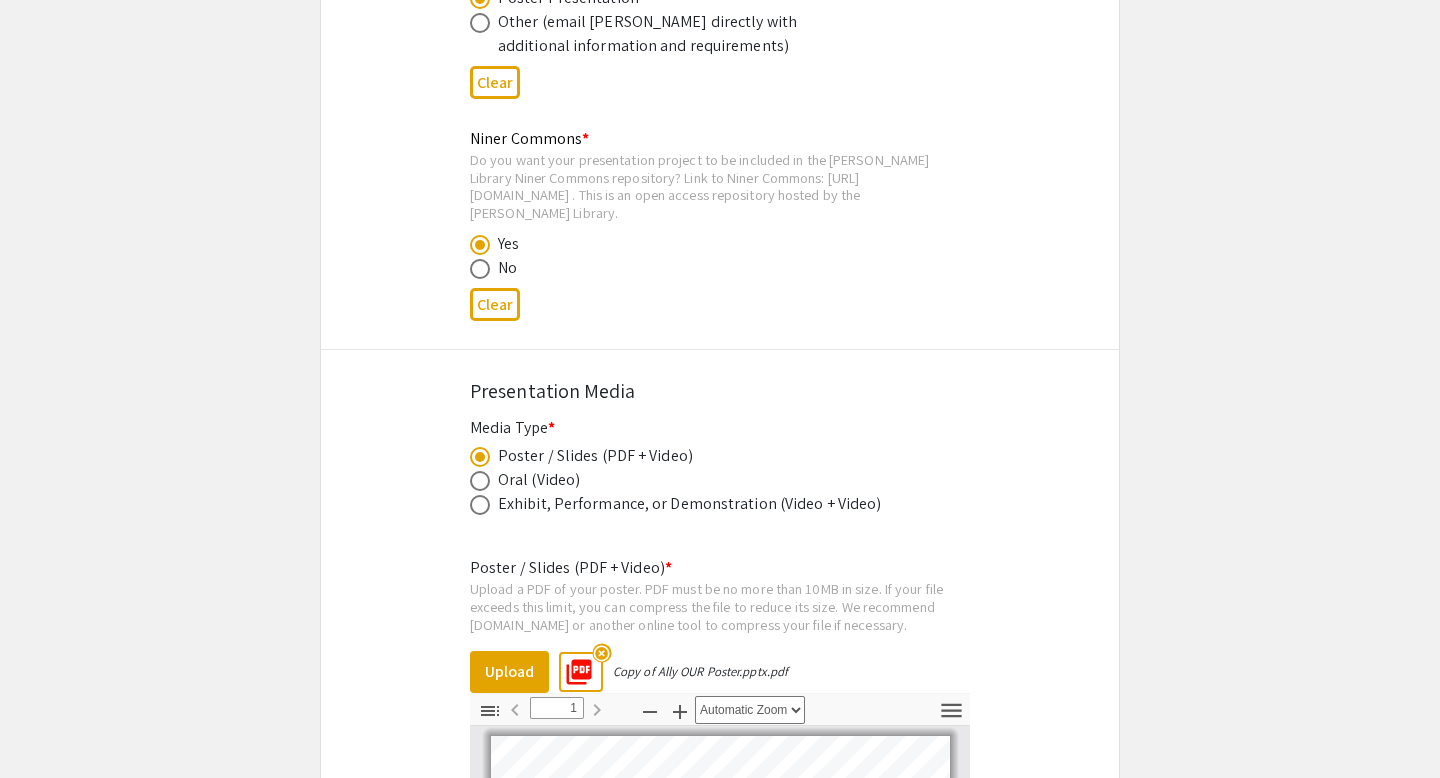 drag, startPoint x: 470, startPoint y: 171, endPoint x: 694, endPoint y: 169, distance: 224.00893 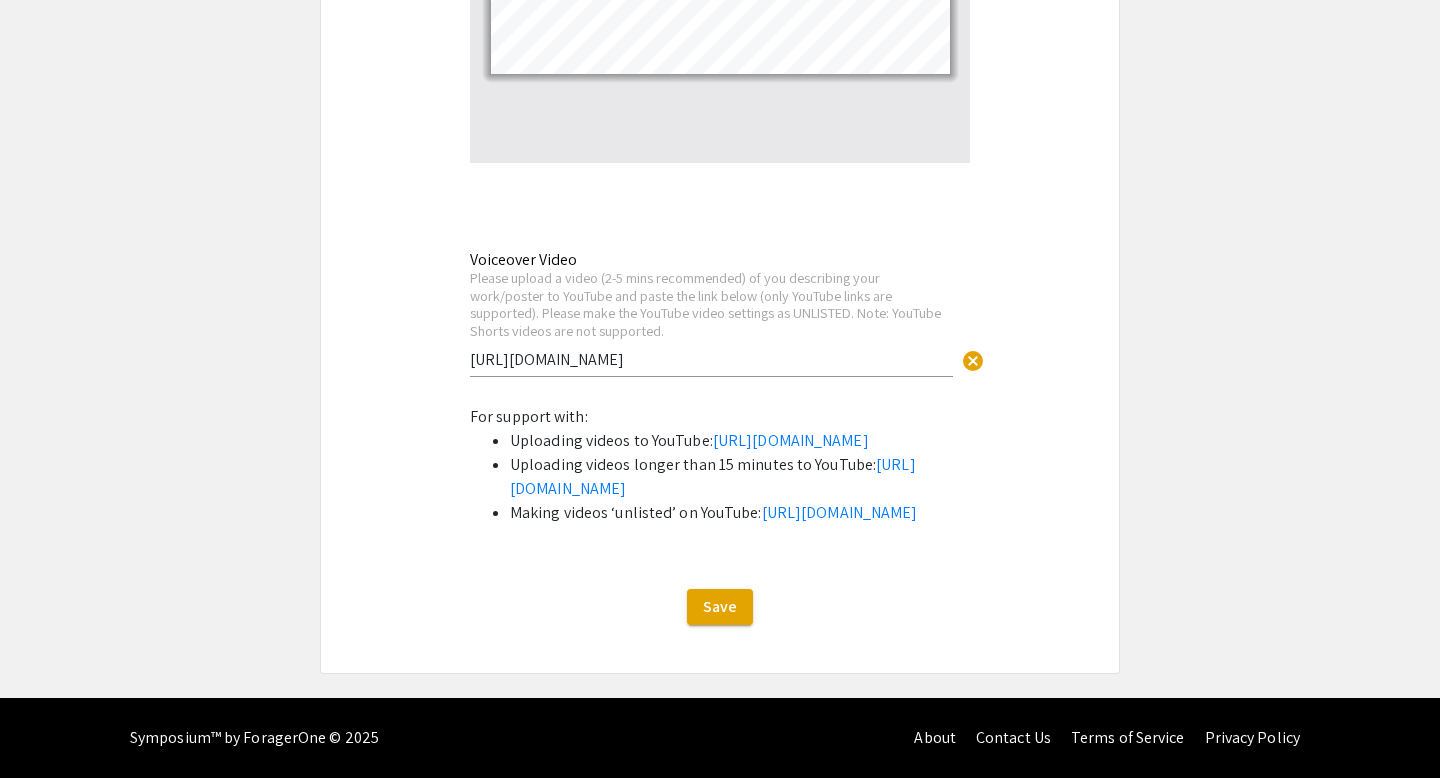 scroll, scrollTop: 4422, scrollLeft: 0, axis: vertical 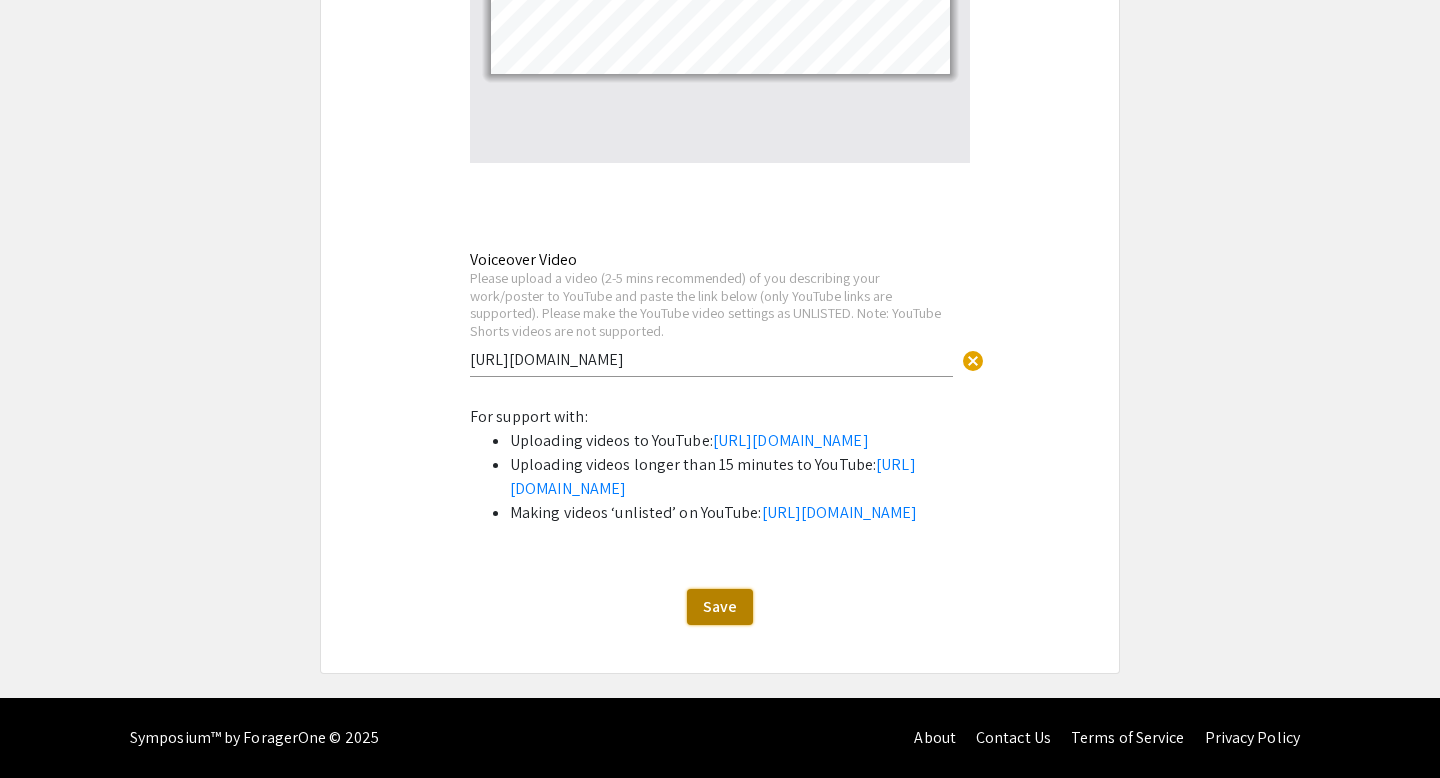 click on "Save" 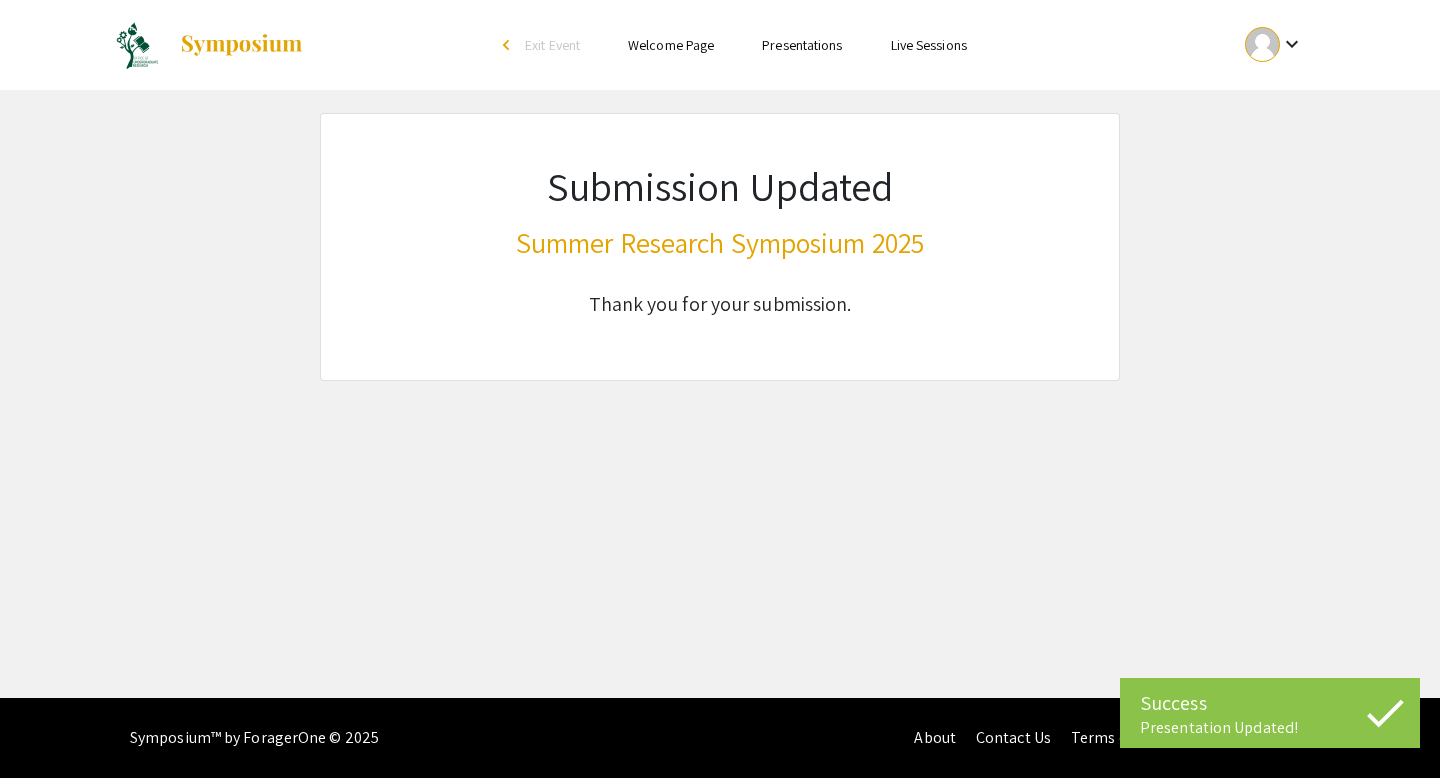 scroll, scrollTop: 0, scrollLeft: 0, axis: both 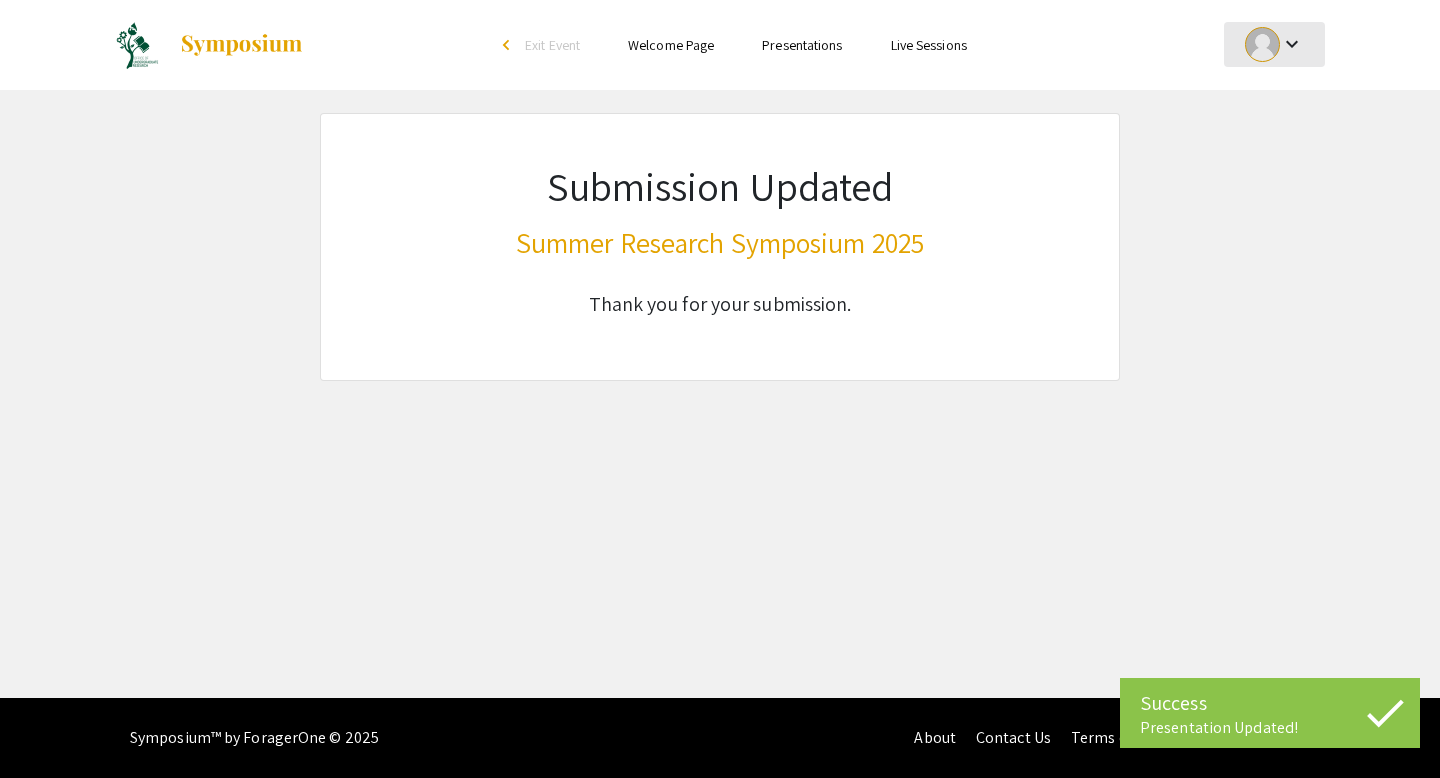 click on "keyboard_arrow_down" at bounding box center [1292, 44] 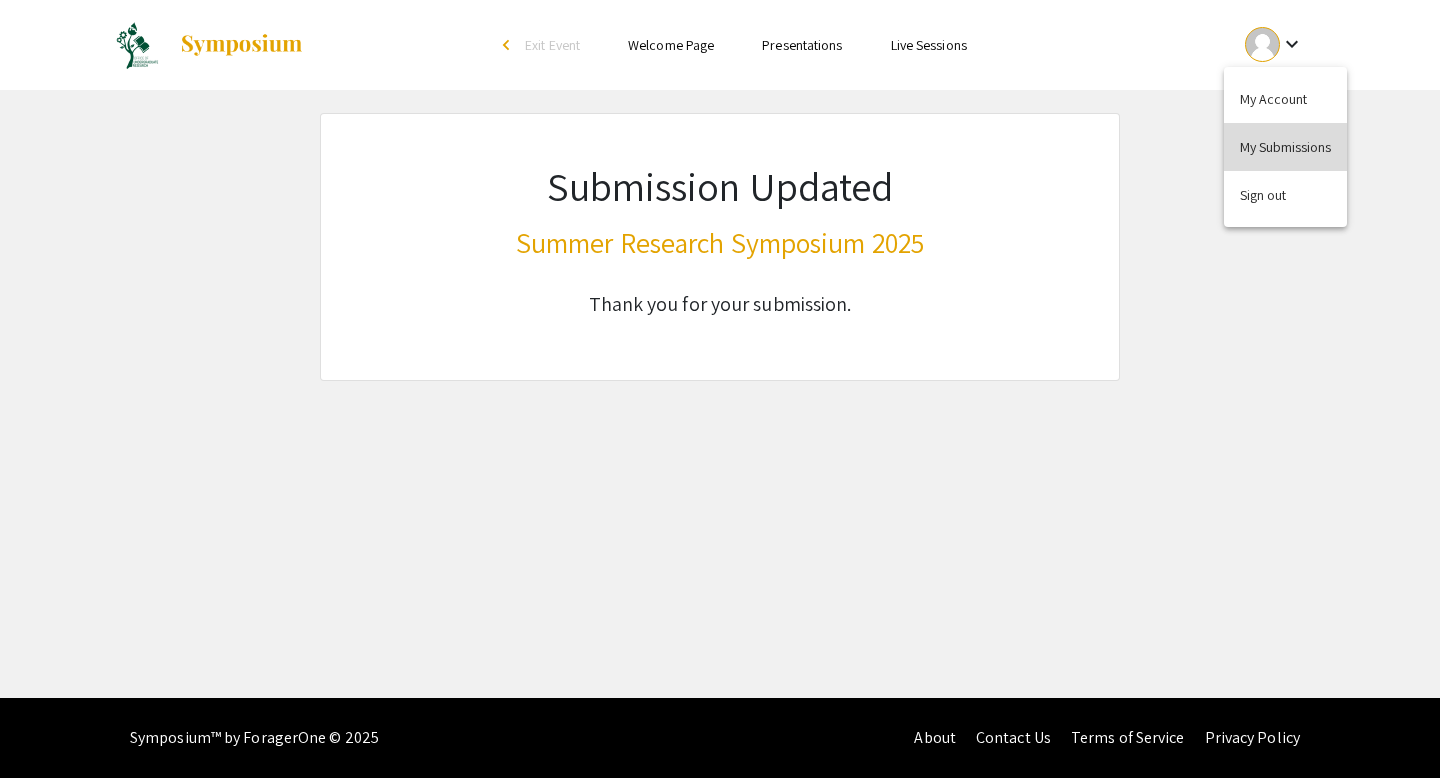 click on "My Submissions" at bounding box center [1285, 147] 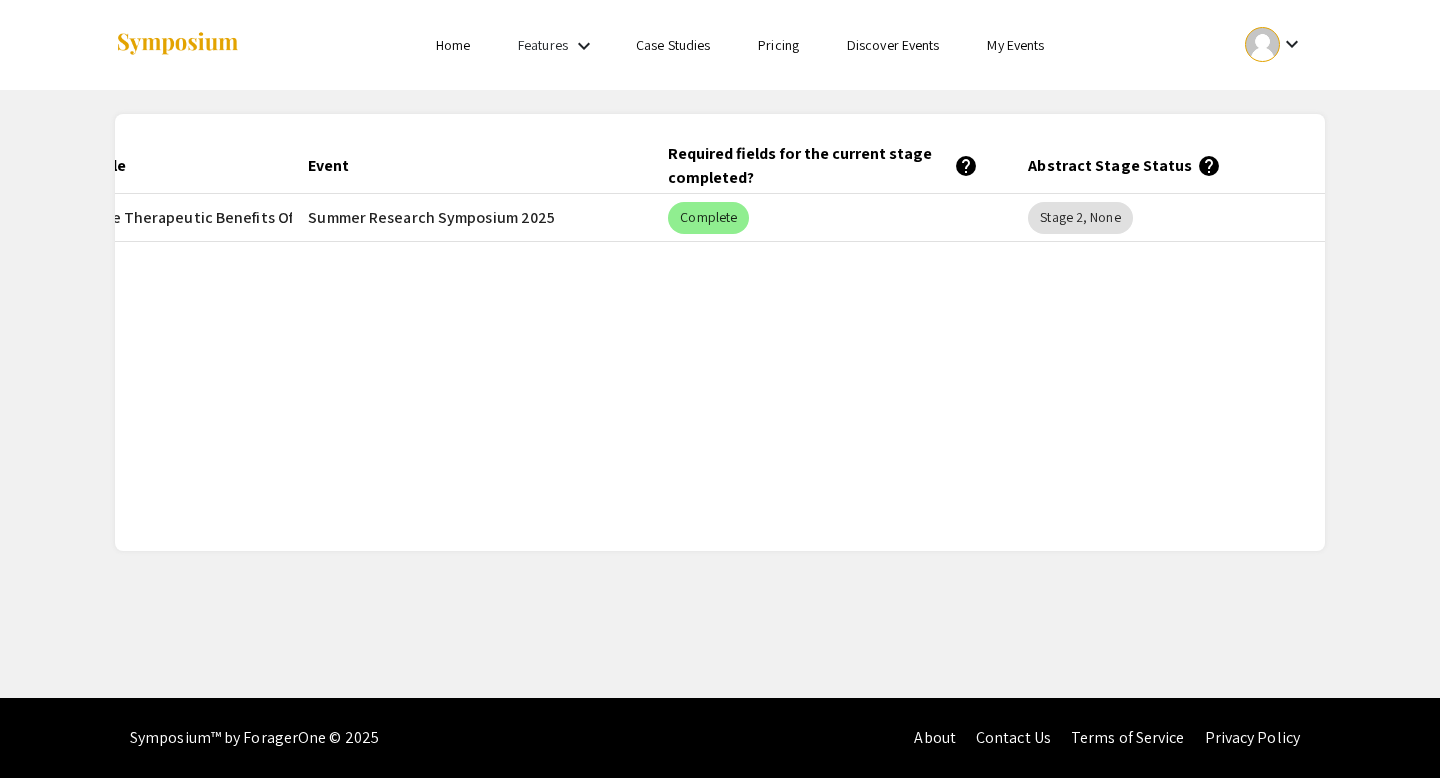 scroll, scrollTop: 0, scrollLeft: 316, axis: horizontal 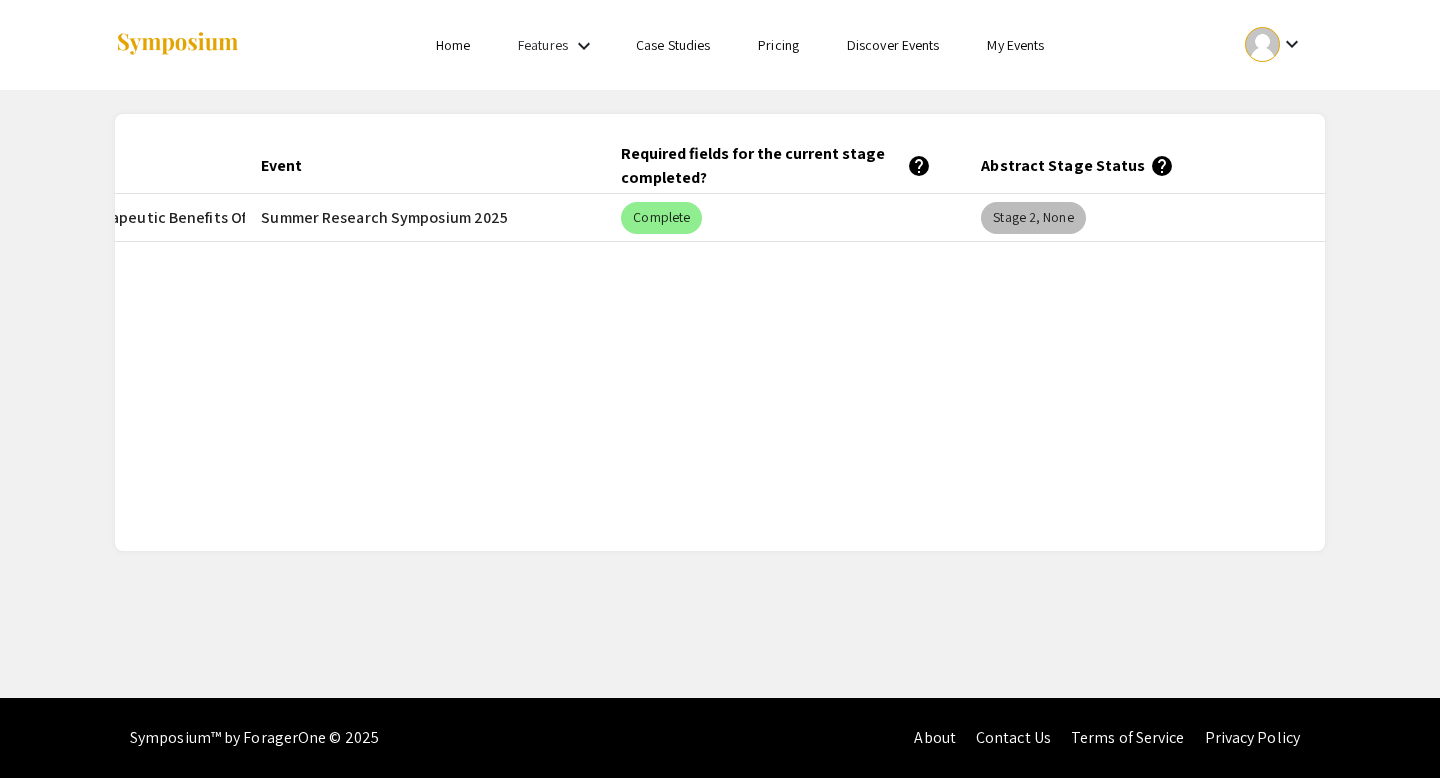 click on "Stage 2, None" at bounding box center (1033, 218) 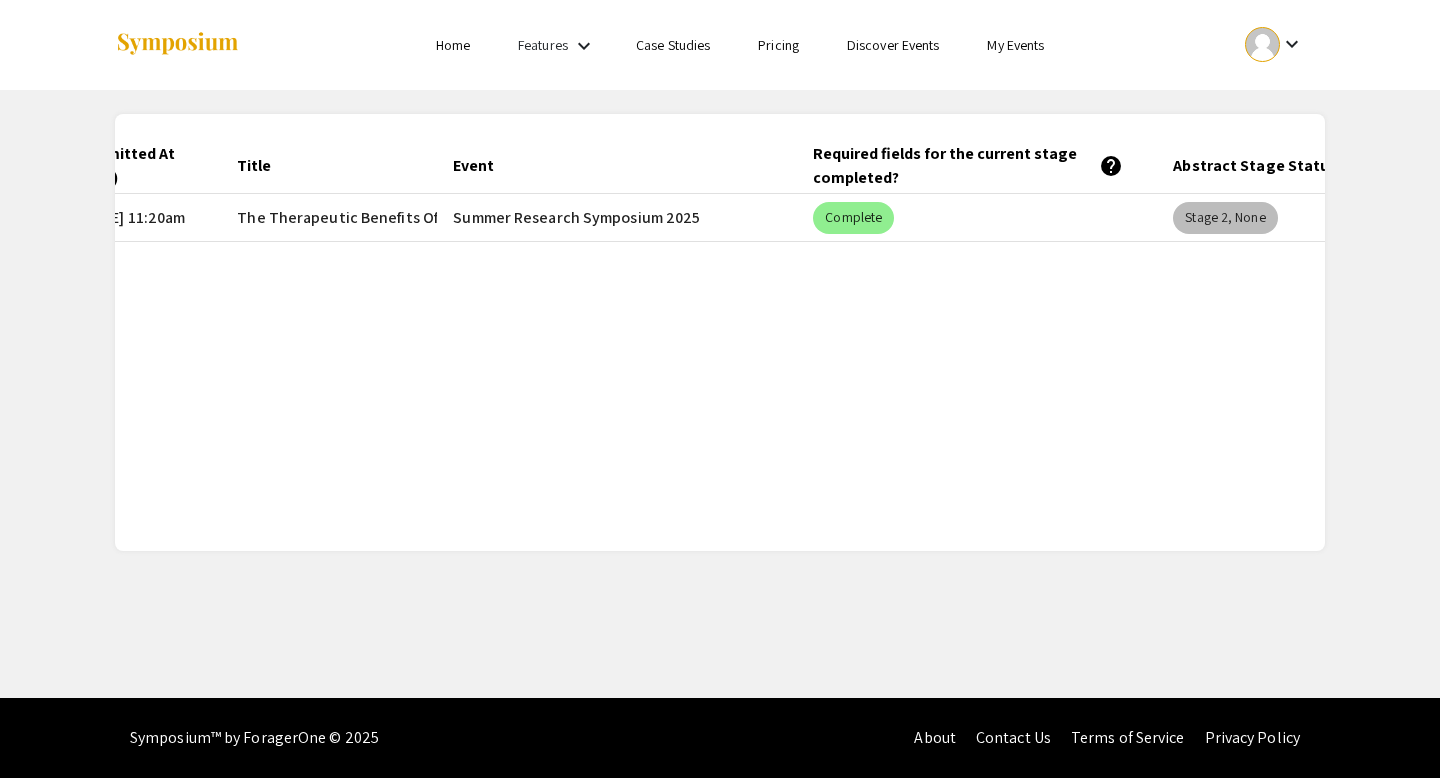 scroll, scrollTop: 0, scrollLeft: 0, axis: both 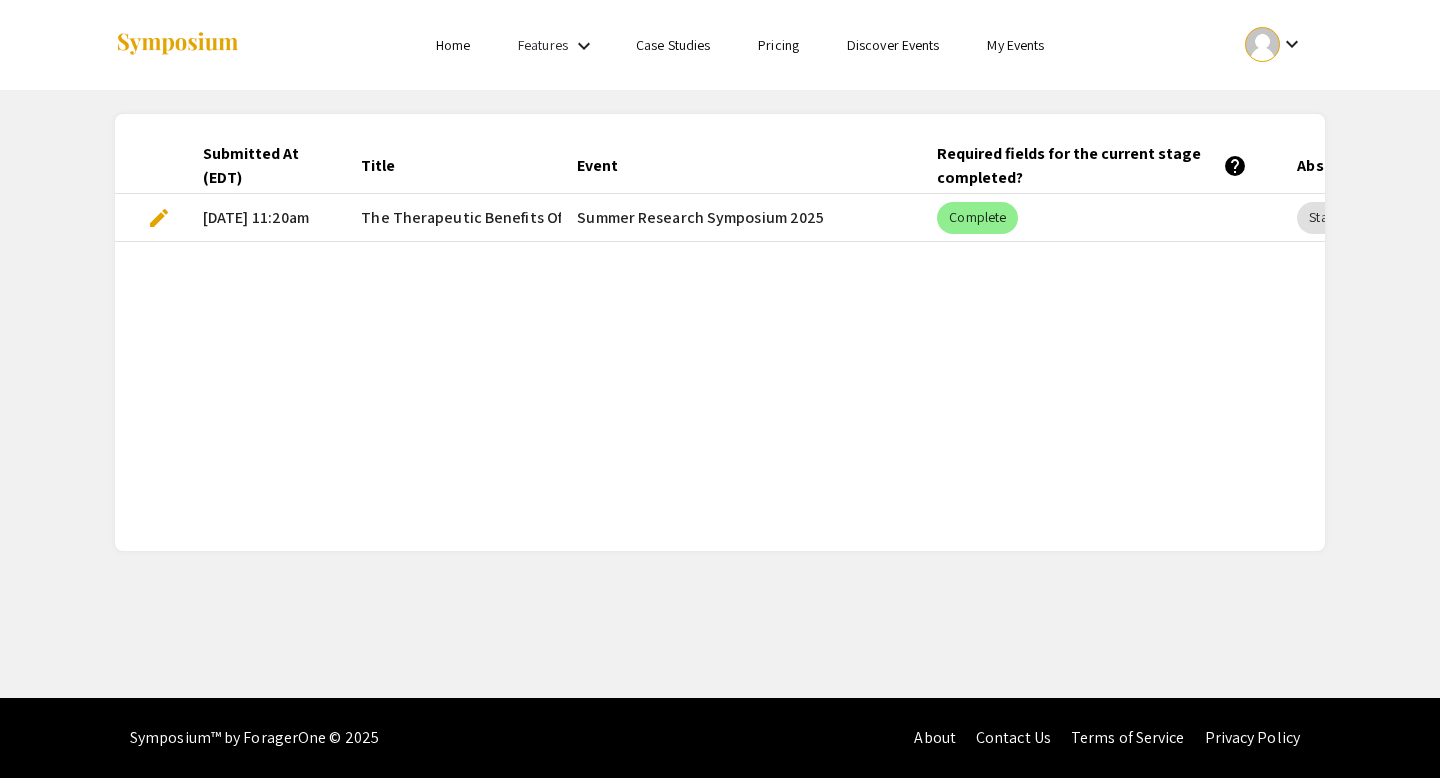 click on "The Therapeutic Benefits Of Arts-Based Programs In [GEOGRAPHIC_DATA]" at bounding box center (619, 218) 